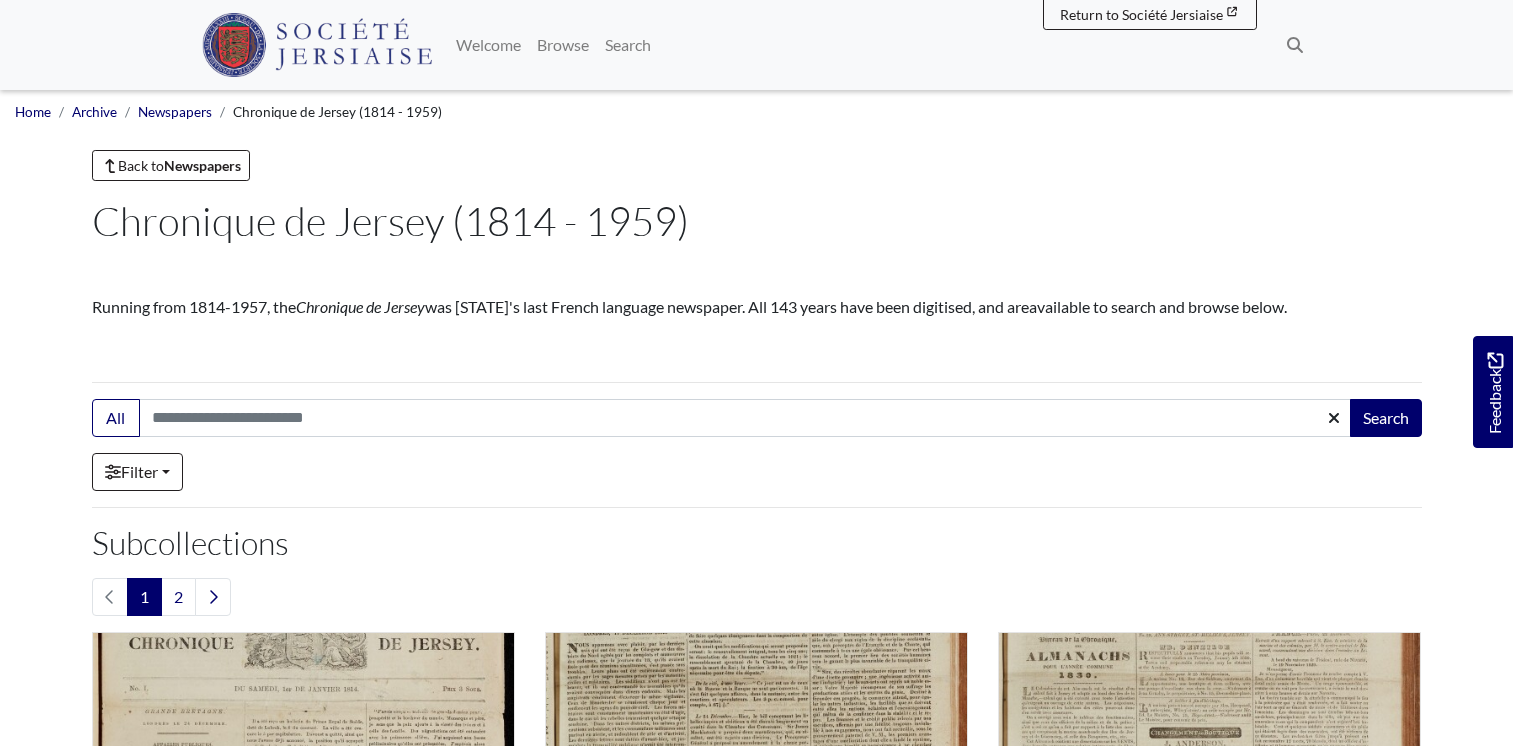 scroll, scrollTop: 0, scrollLeft: 0, axis: both 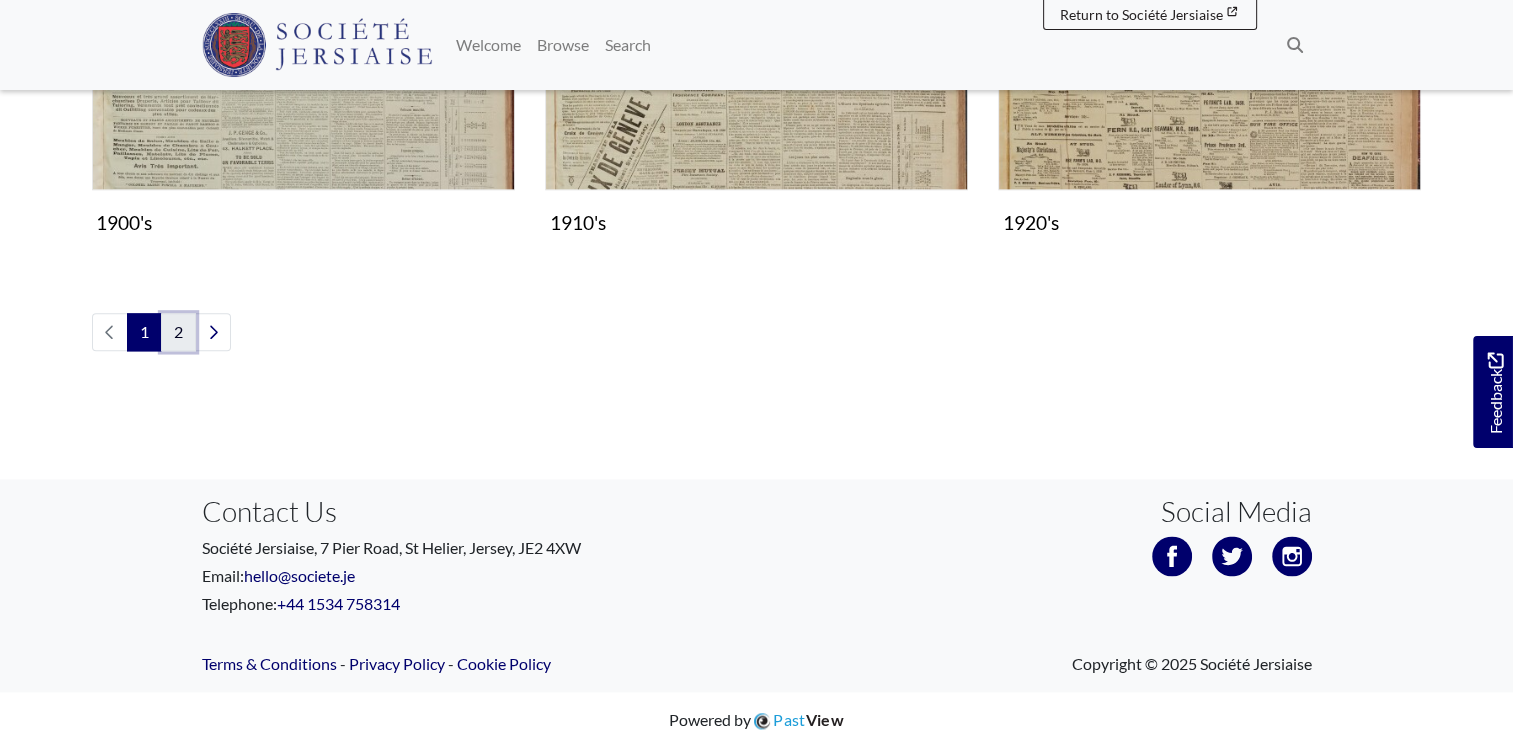 click on "2" at bounding box center [178, 332] 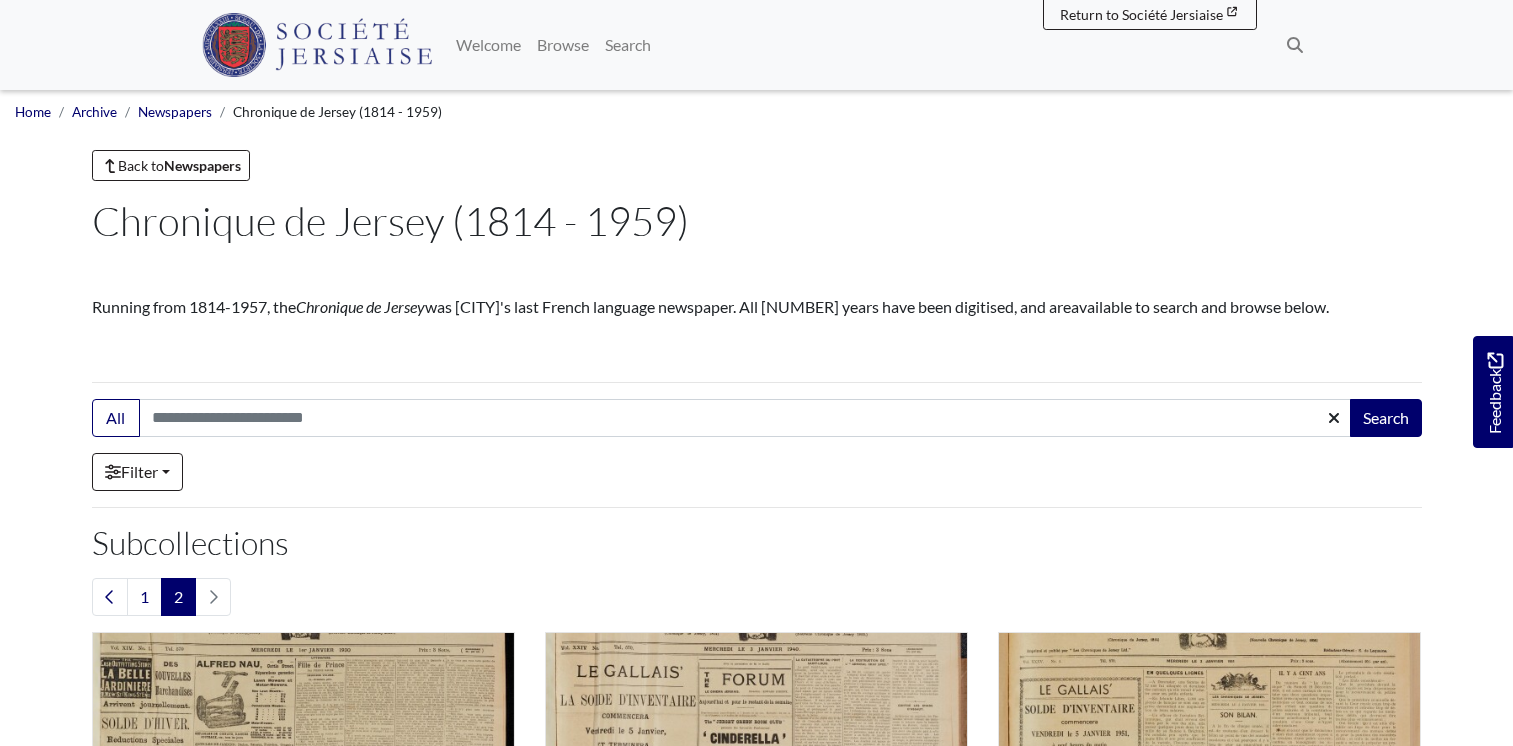scroll, scrollTop: 0, scrollLeft: 0, axis: both 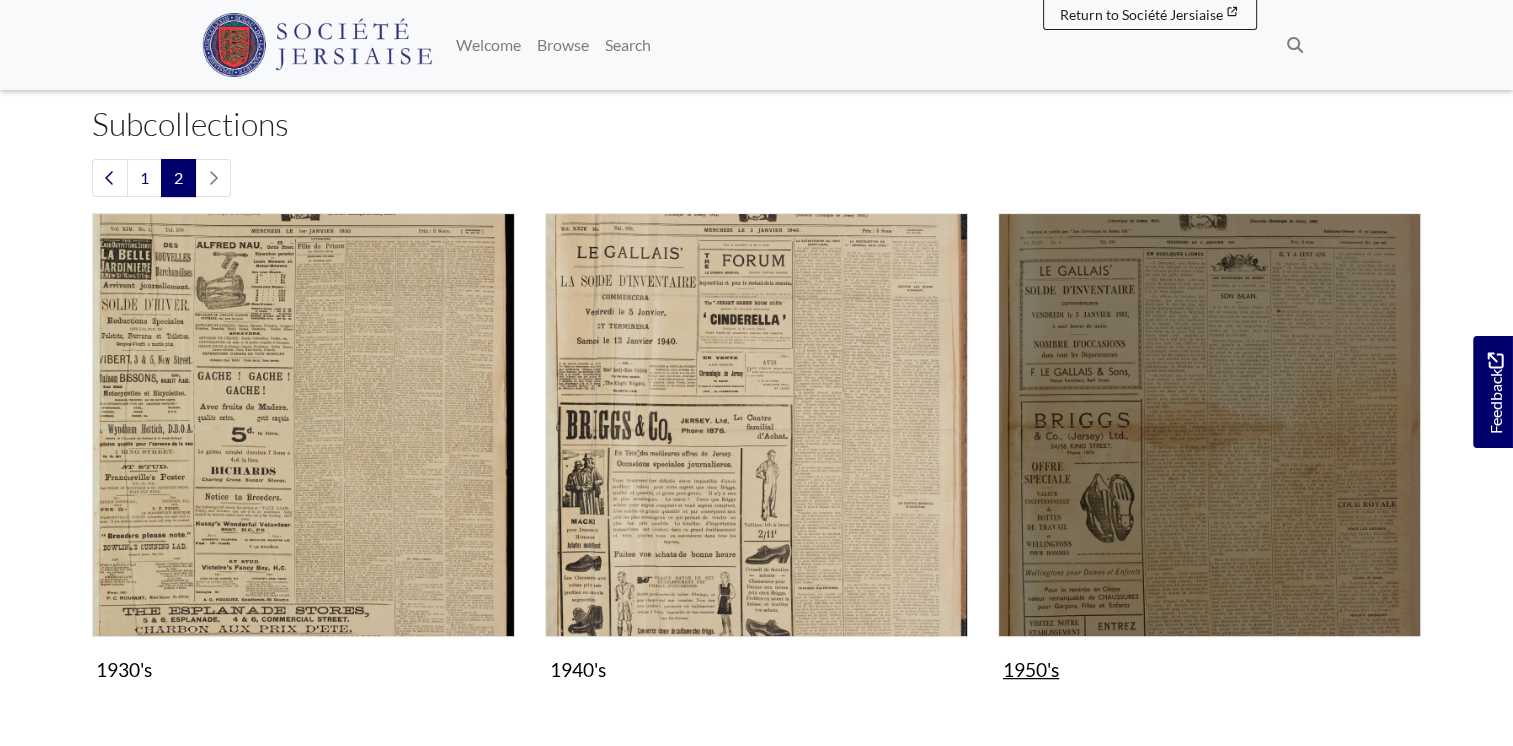 click at bounding box center (1209, 424) 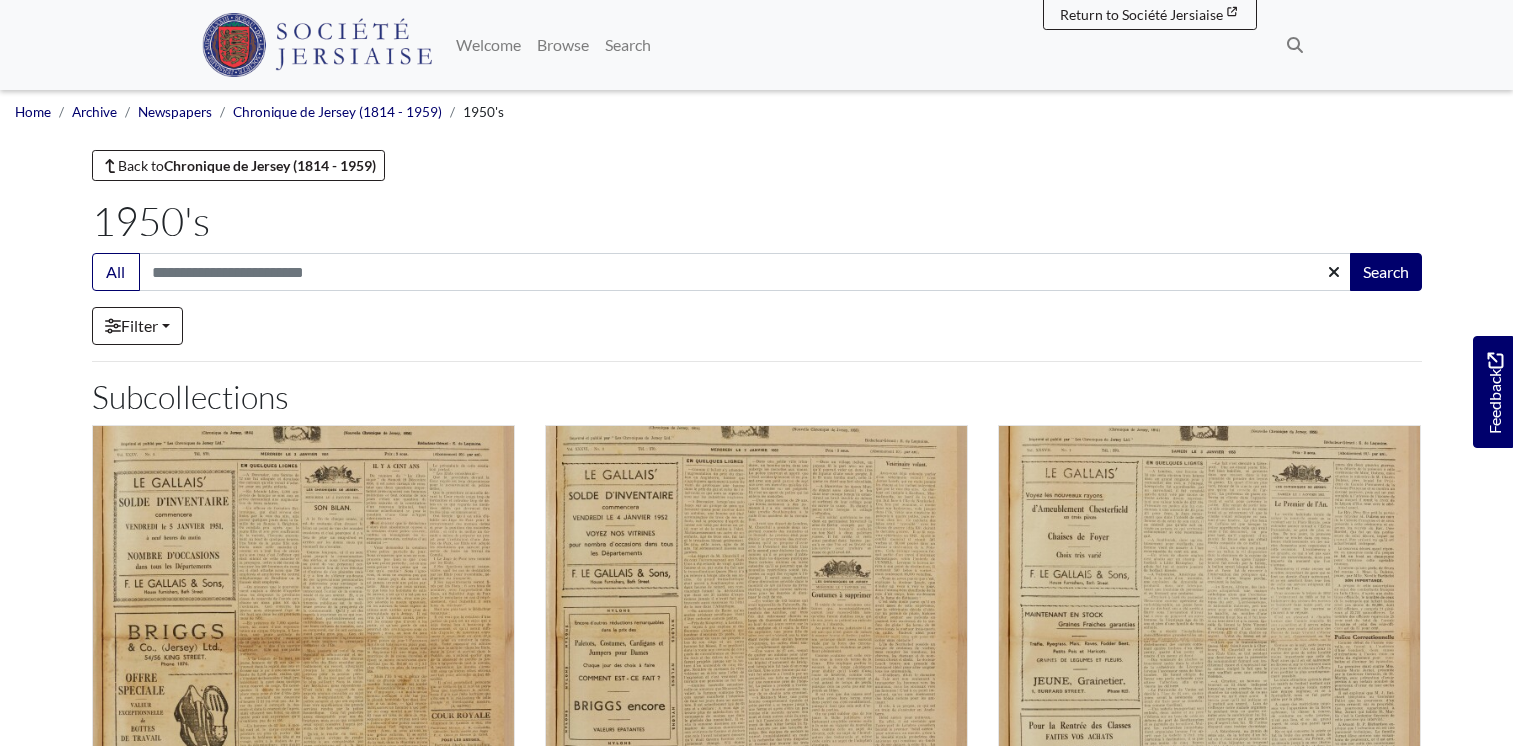scroll, scrollTop: 0, scrollLeft: 0, axis: both 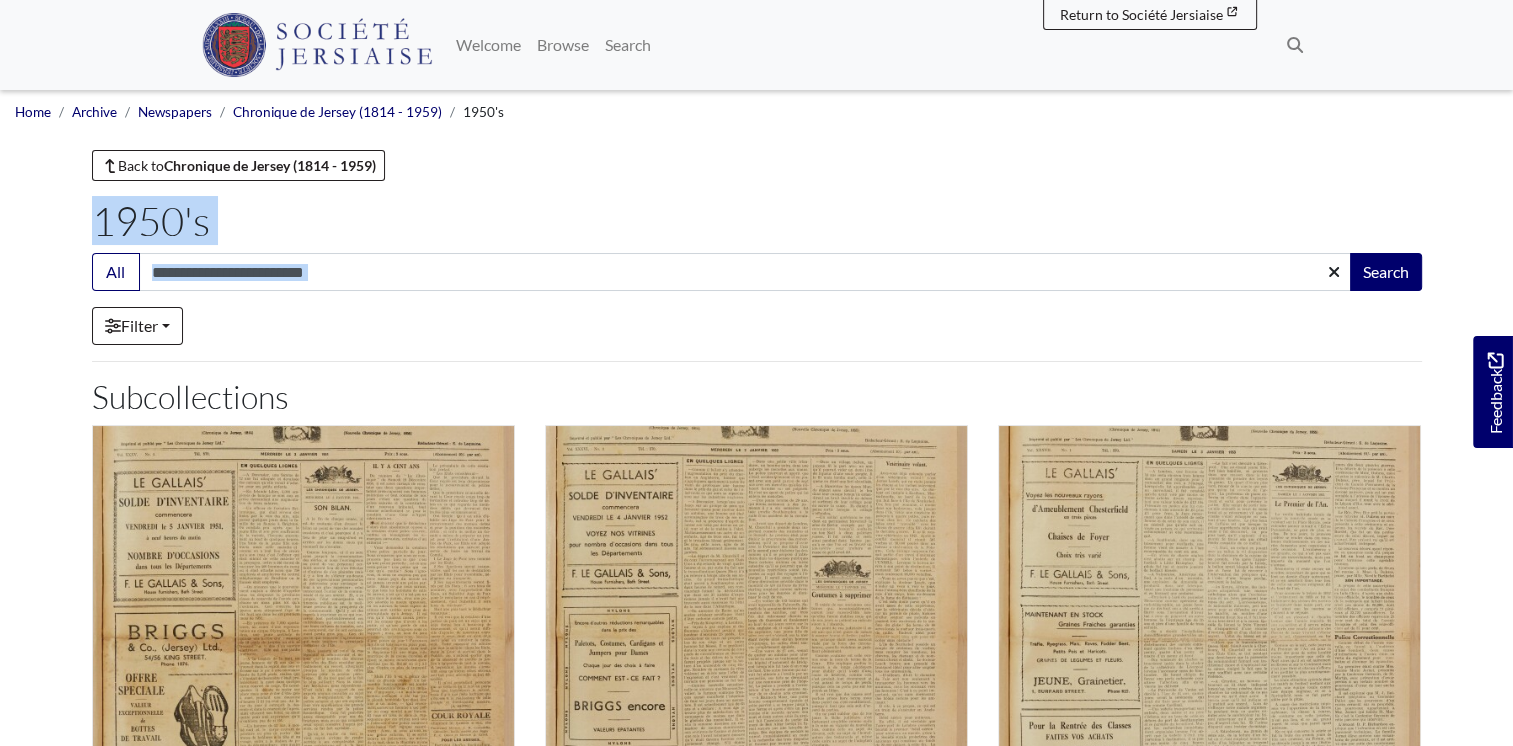 drag, startPoint x: 1512, startPoint y: 195, endPoint x: 1517, endPoint y: 334, distance: 139.0899 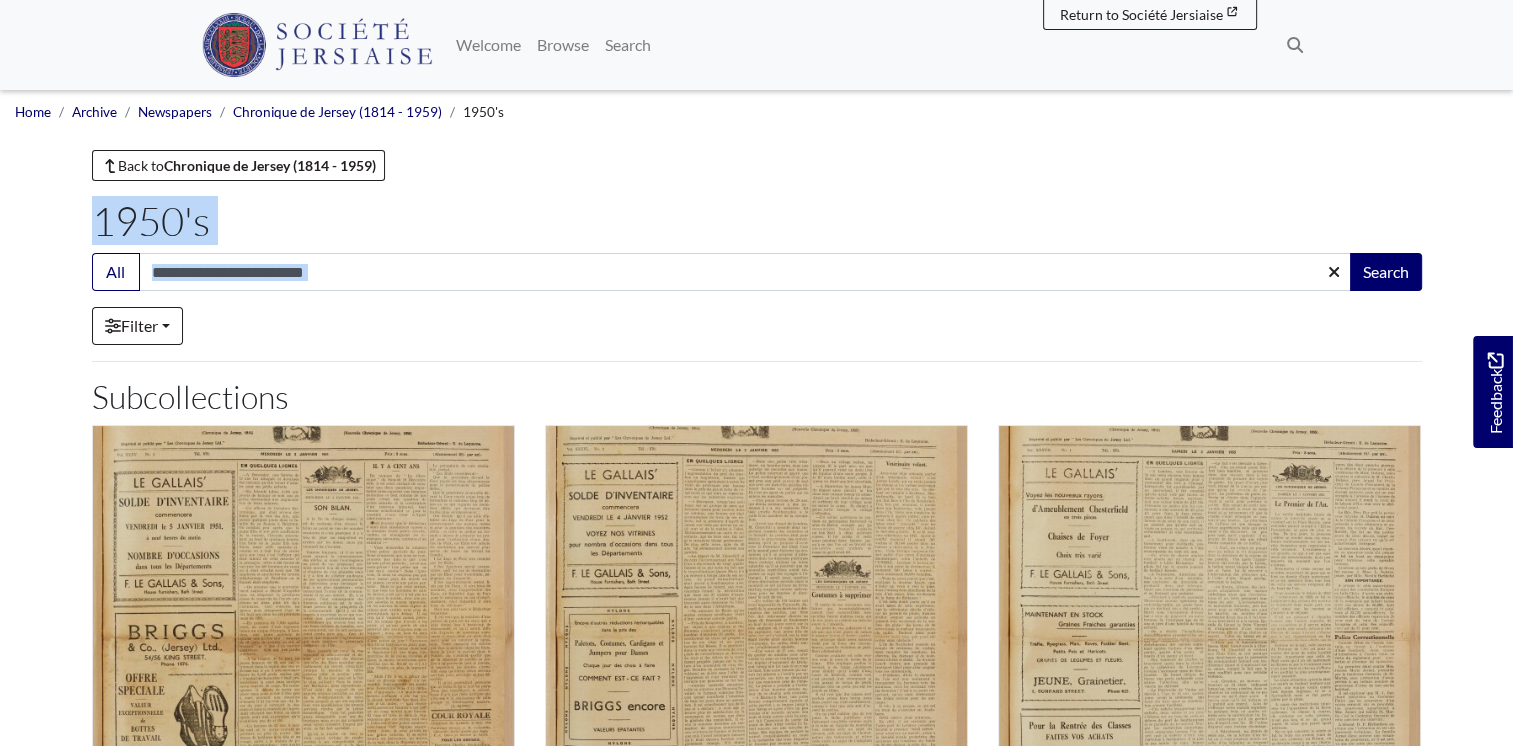 drag, startPoint x: 1517, startPoint y: 334, endPoint x: 1429, endPoint y: 177, distance: 179.98056 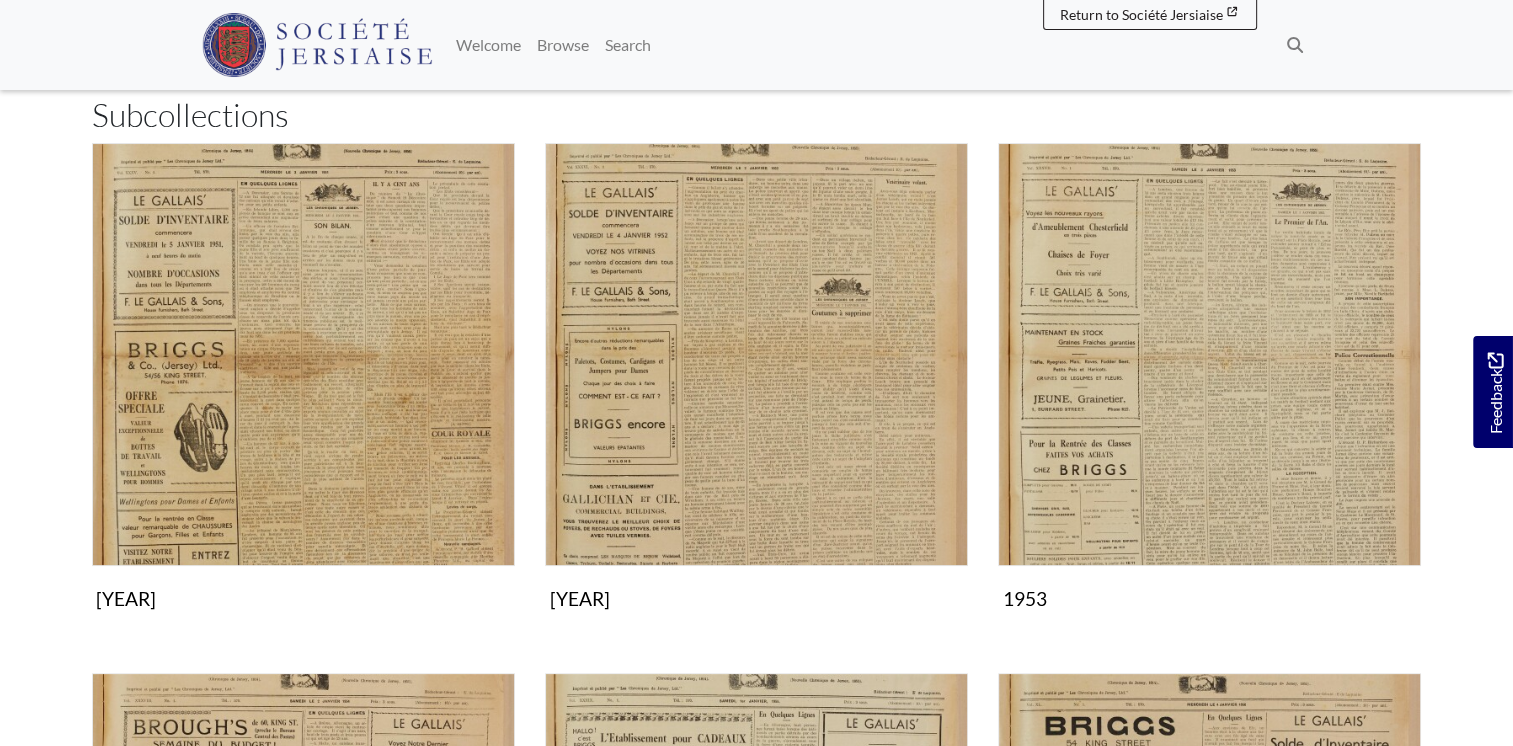 scroll, scrollTop: 291, scrollLeft: 0, axis: vertical 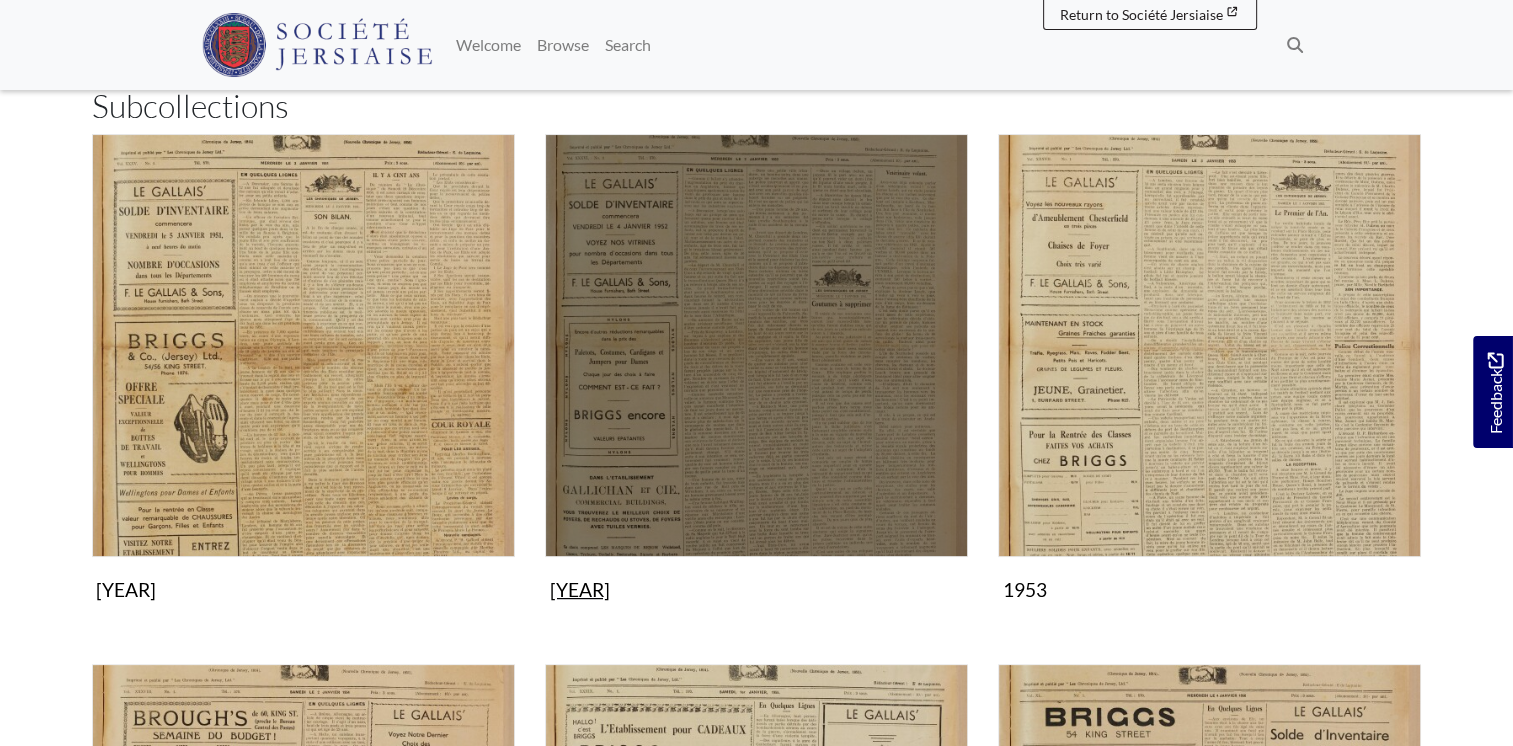 click at bounding box center [756, 345] 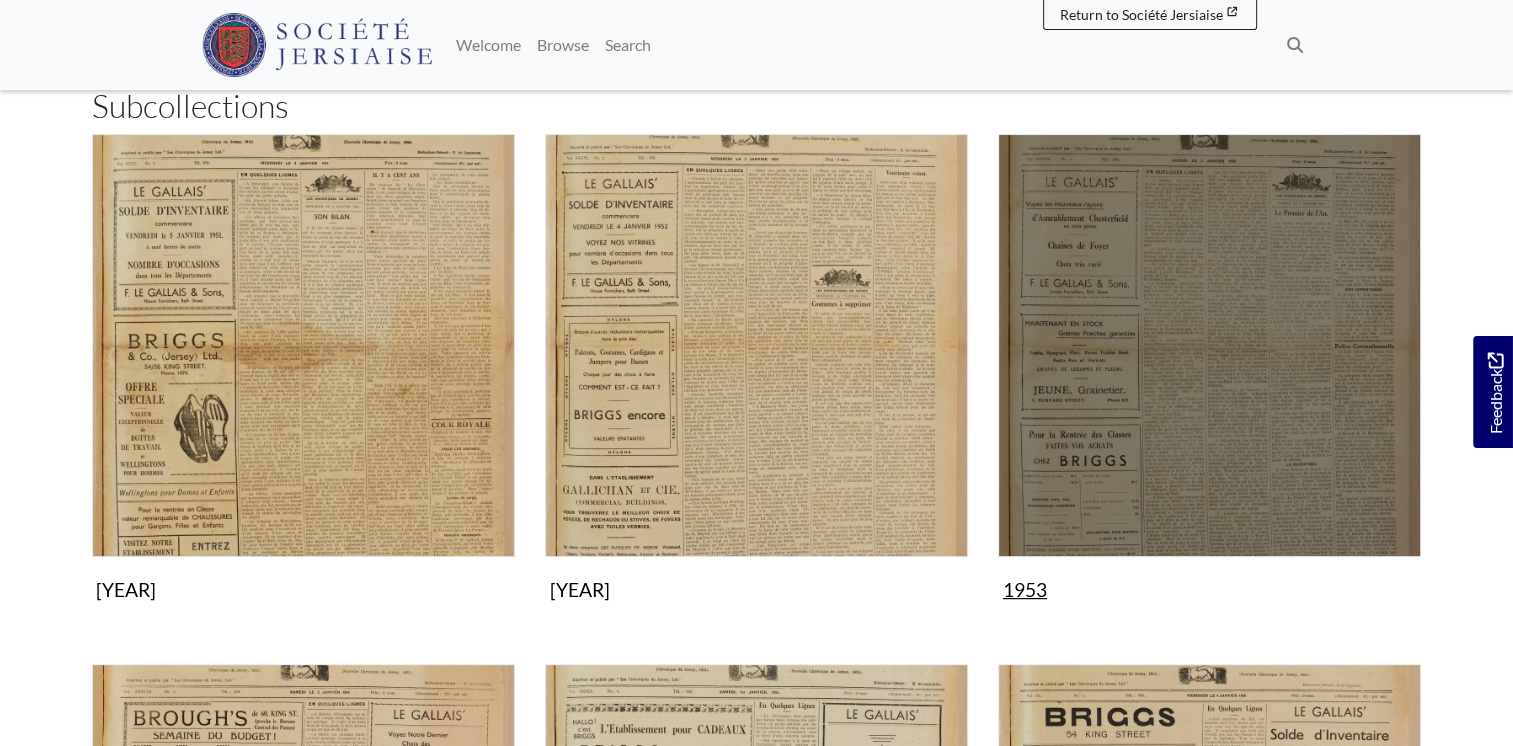 click at bounding box center [1209, 345] 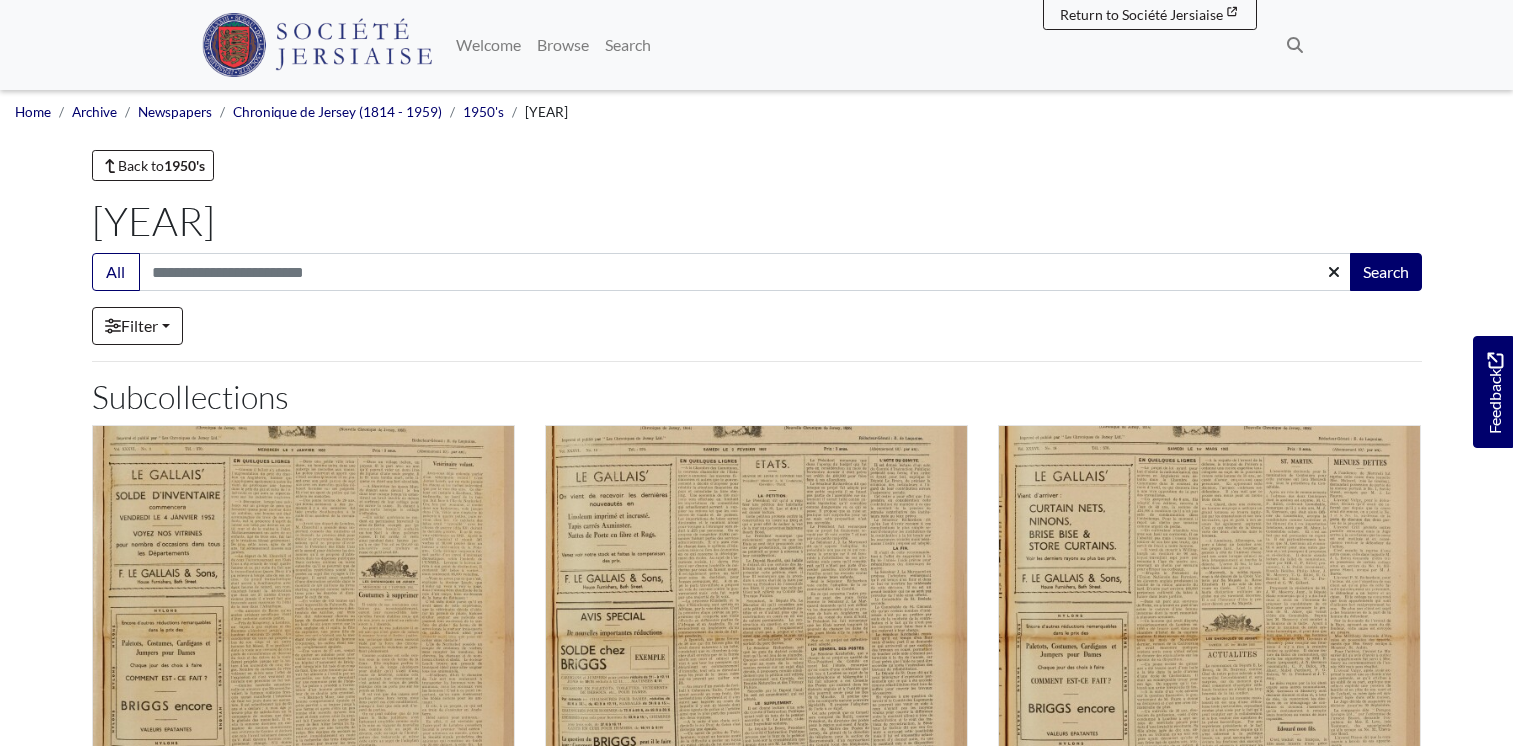 scroll, scrollTop: 0, scrollLeft: 0, axis: both 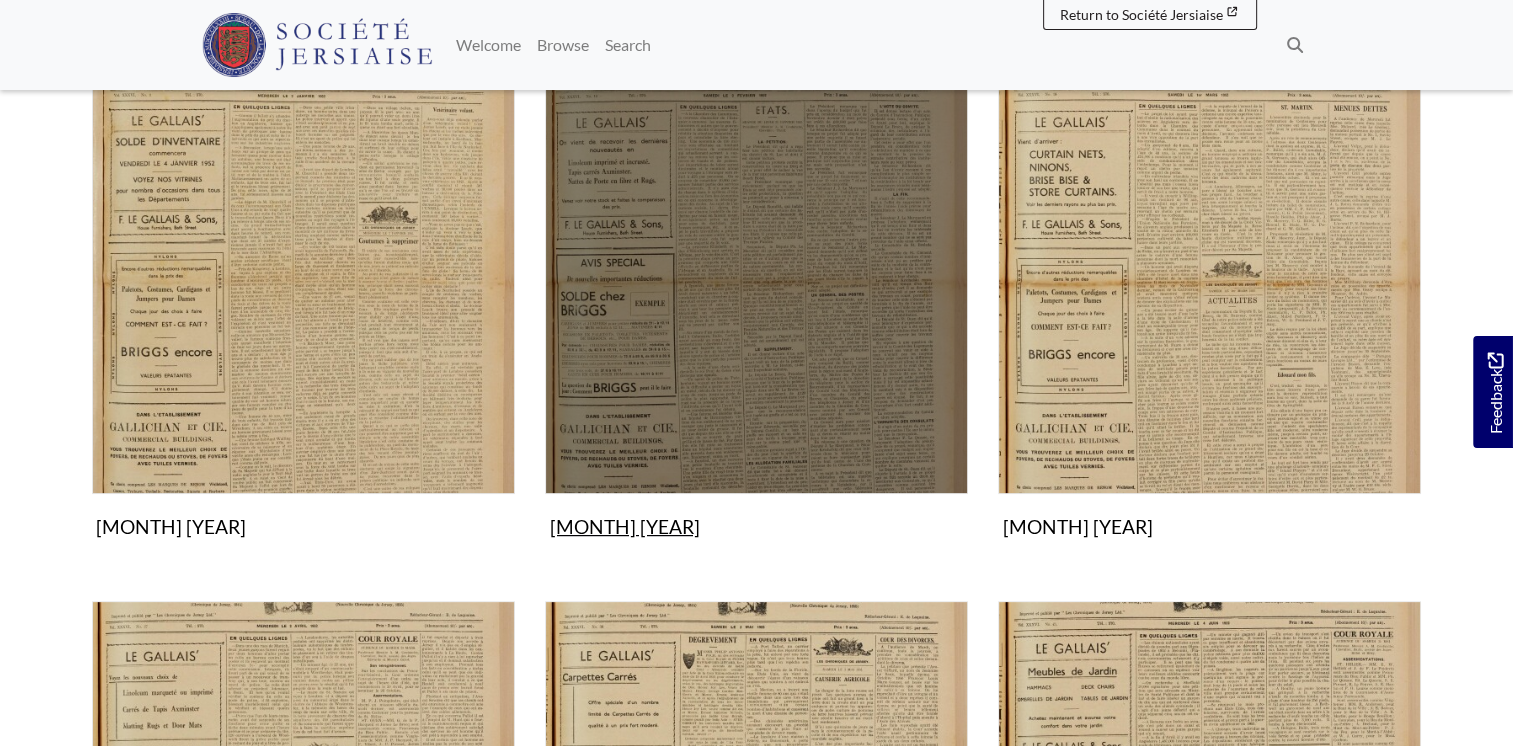 click at bounding box center [756, 282] 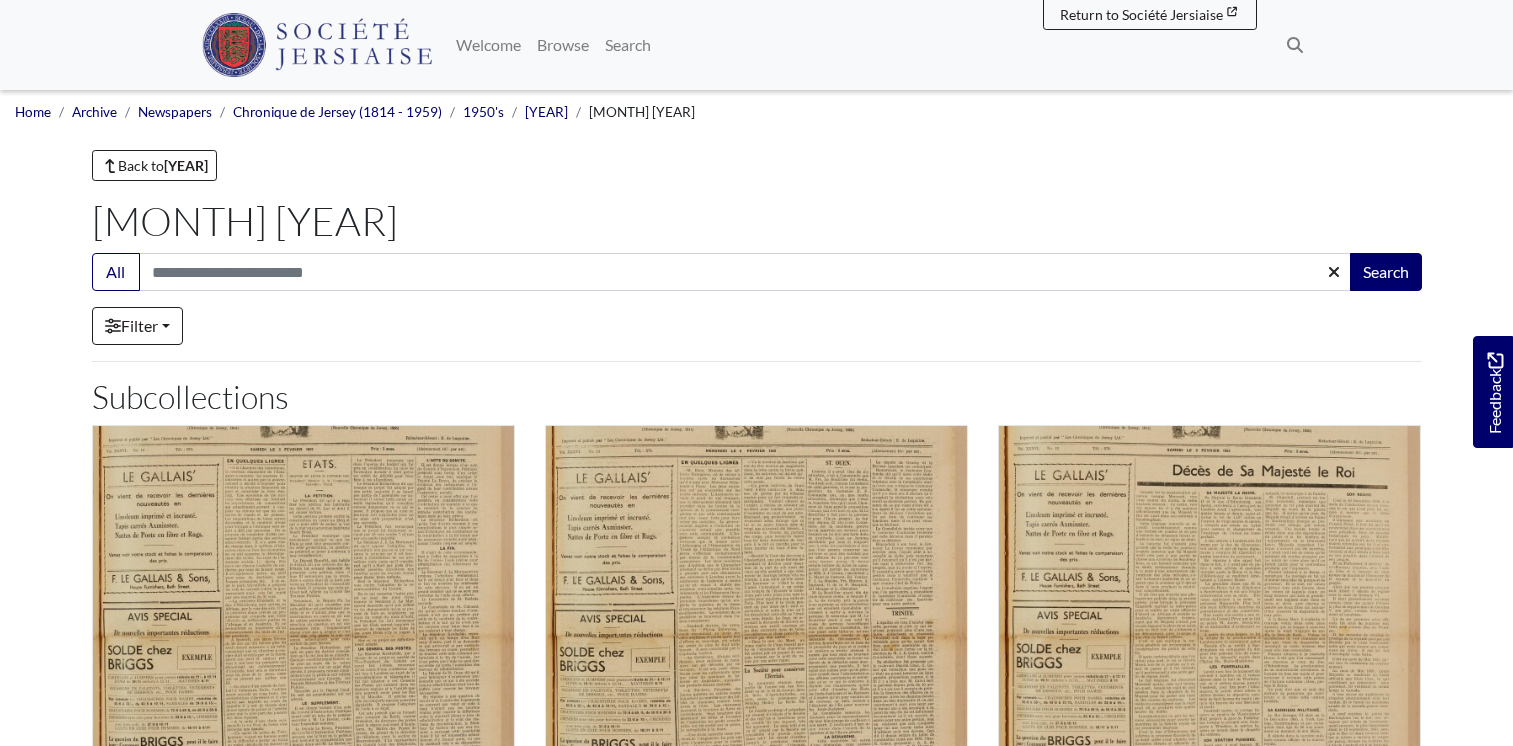scroll, scrollTop: 0, scrollLeft: 0, axis: both 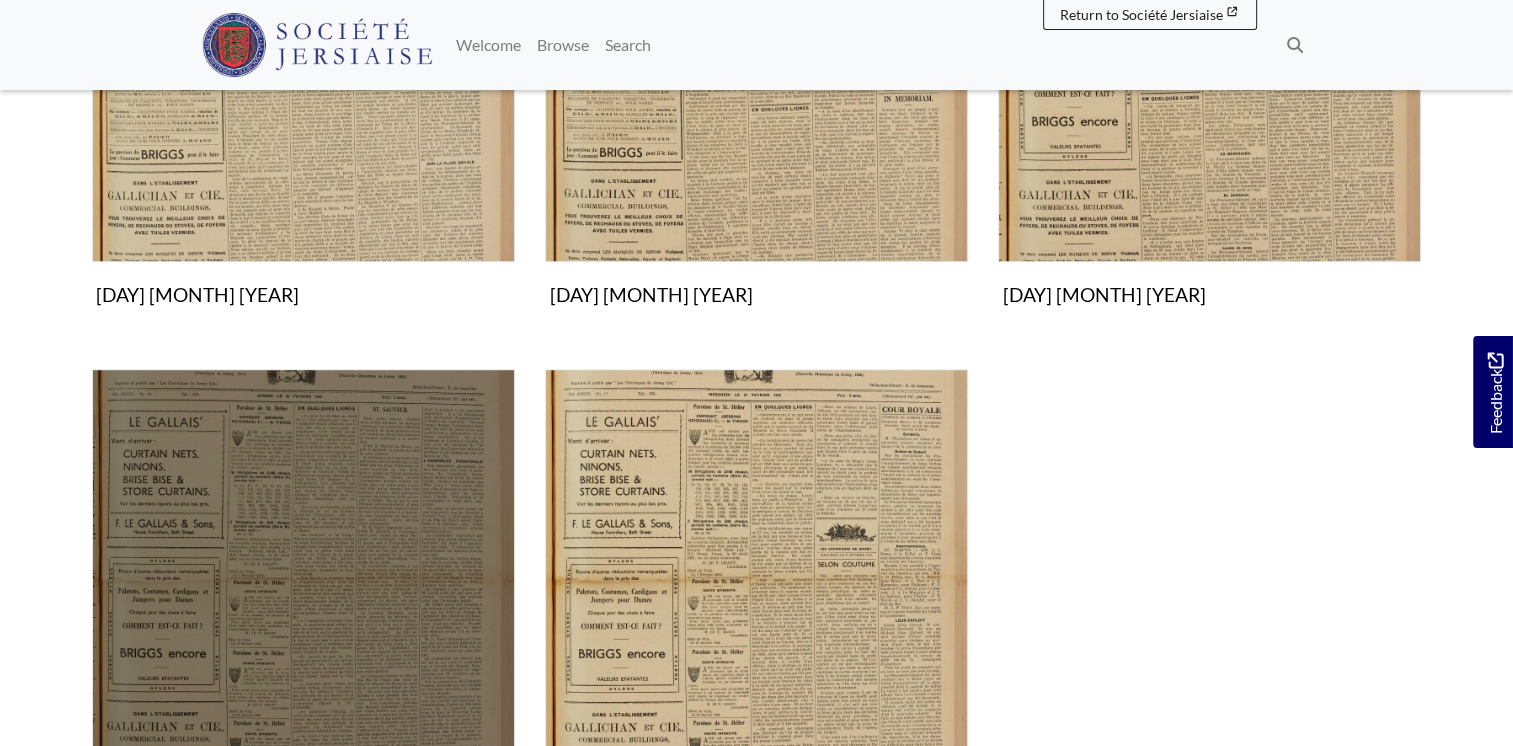 click at bounding box center (303, 580) 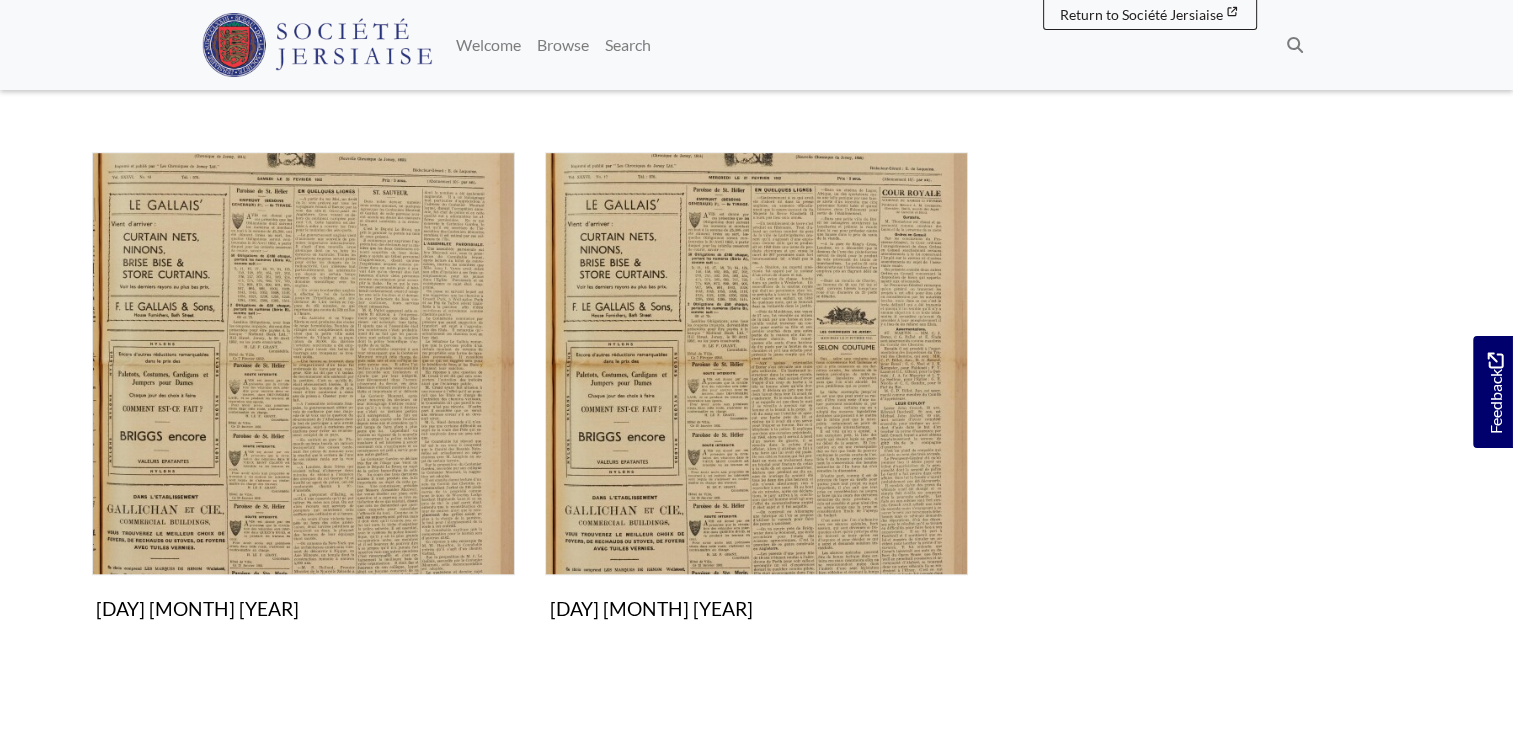 scroll, scrollTop: 1380, scrollLeft: 0, axis: vertical 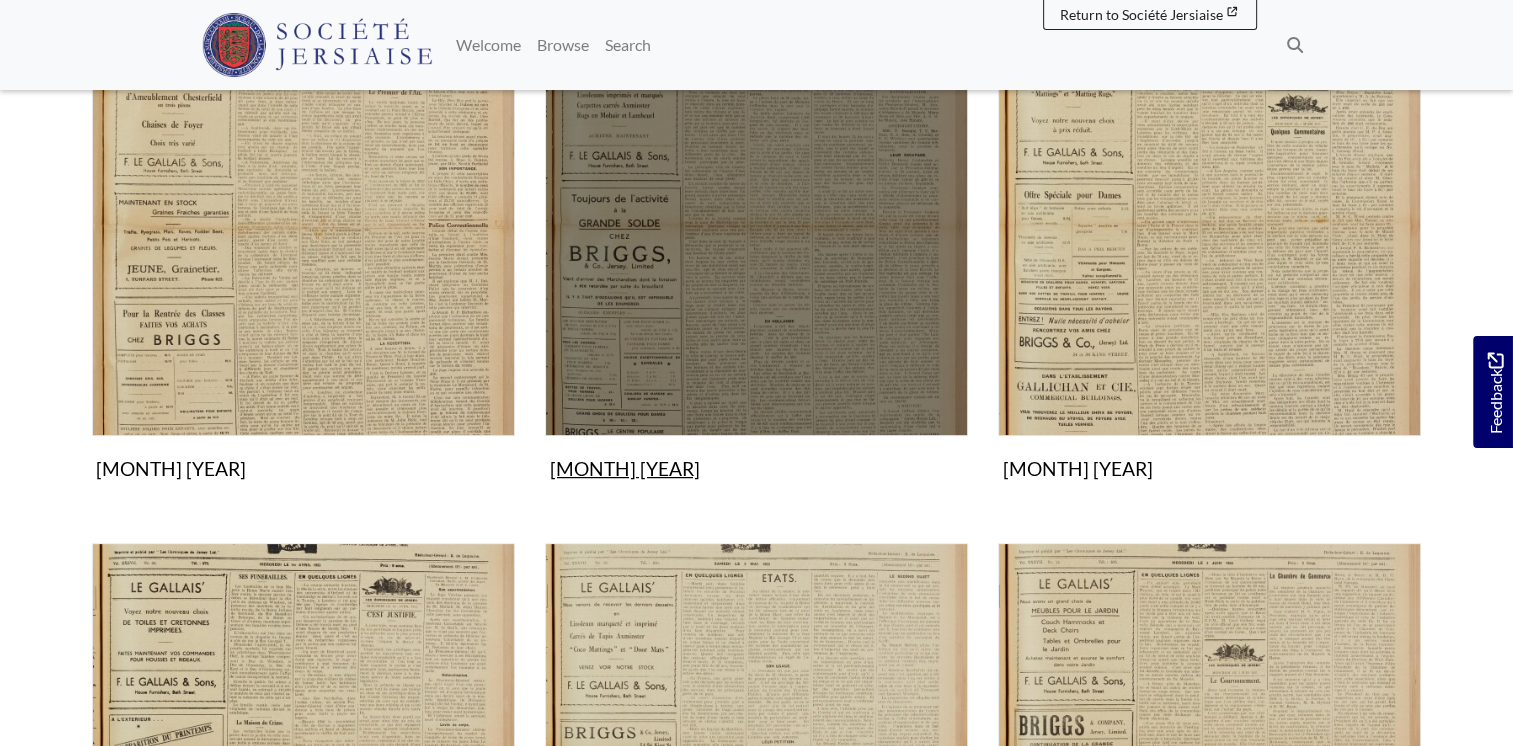 click on "February 1953
Collection" at bounding box center (756, 251) 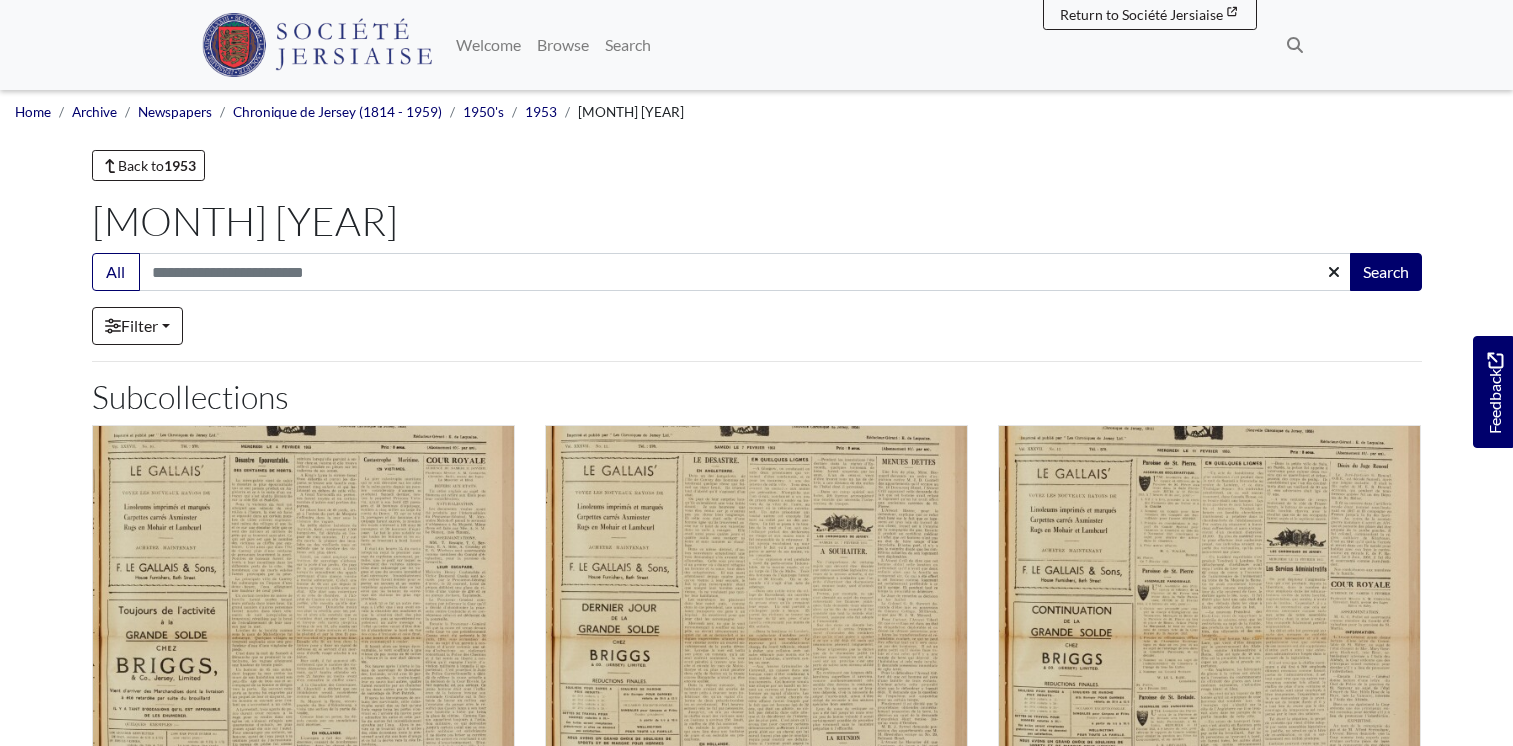 scroll, scrollTop: 0, scrollLeft: 0, axis: both 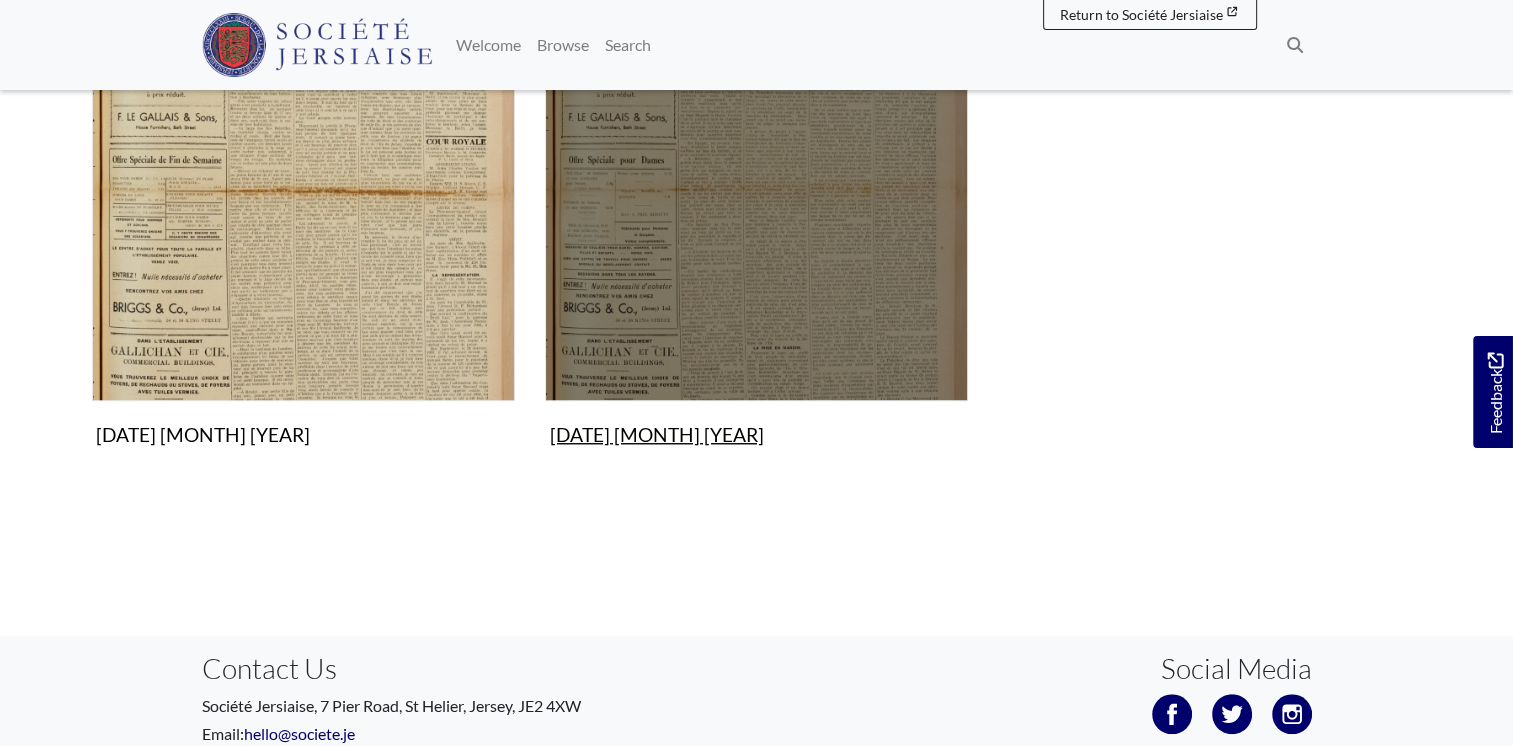 click on "[DATE] [MONTH] [YEAR]
Collection" at bounding box center [756, 216] 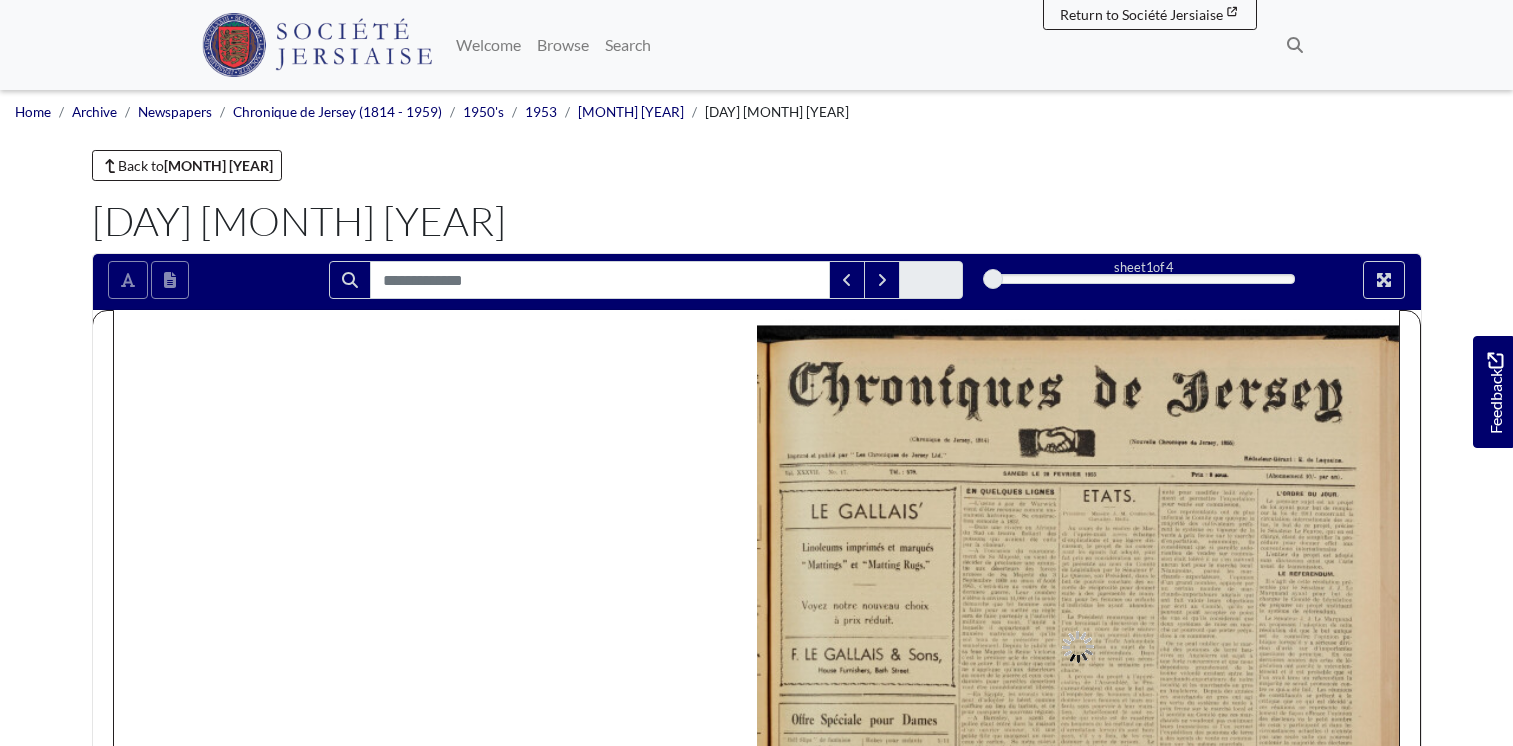 scroll, scrollTop: 0, scrollLeft: 0, axis: both 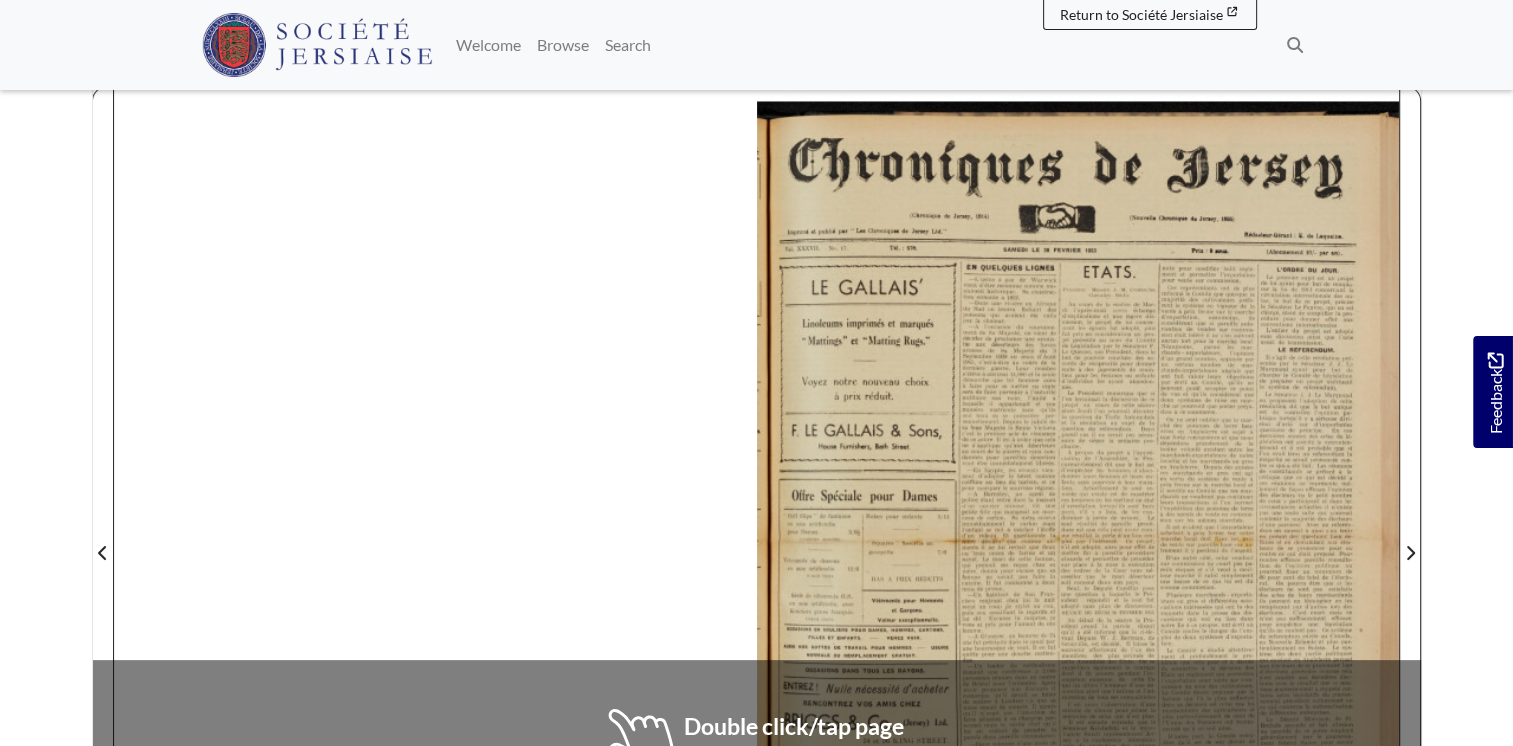 click at bounding box center [1078, 540] 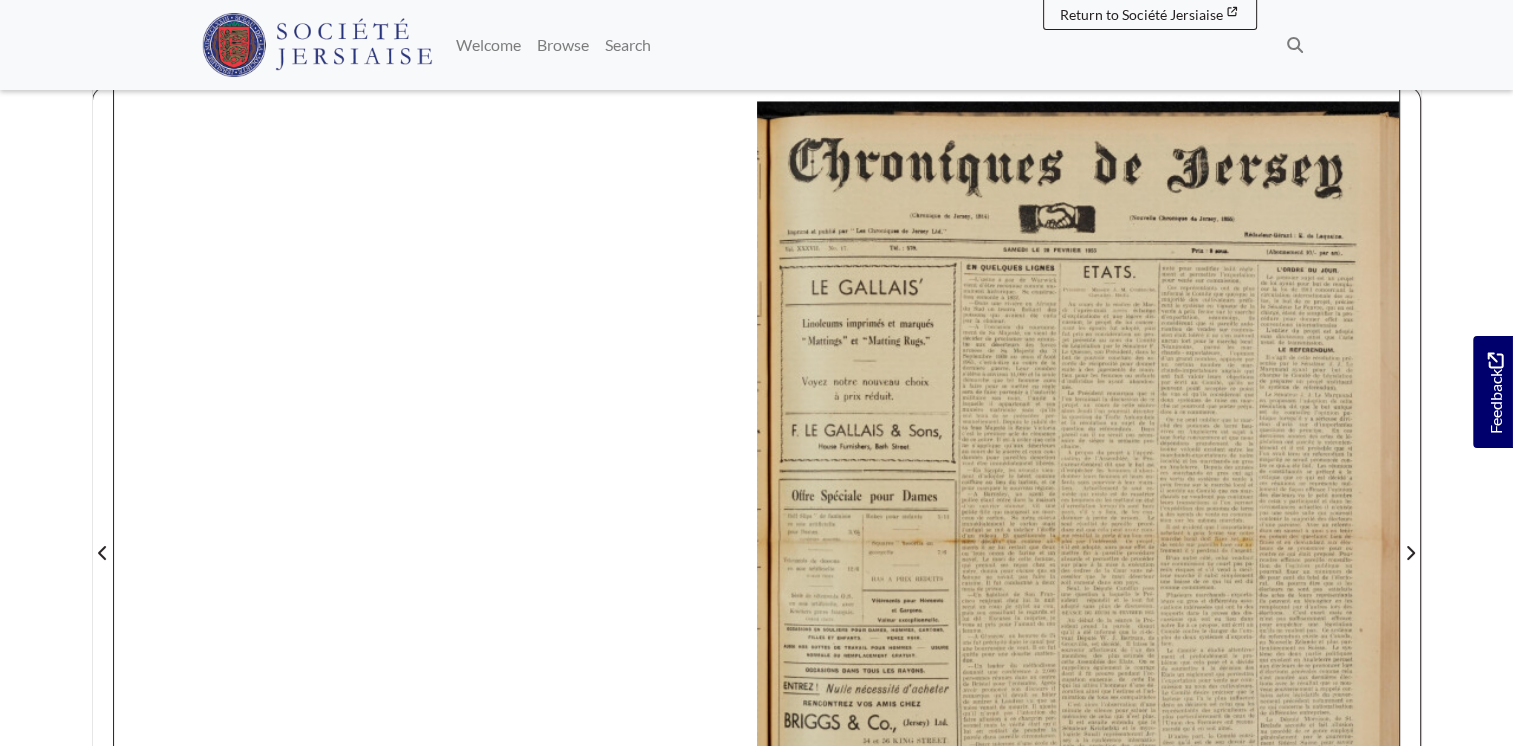click at bounding box center [1078, 540] 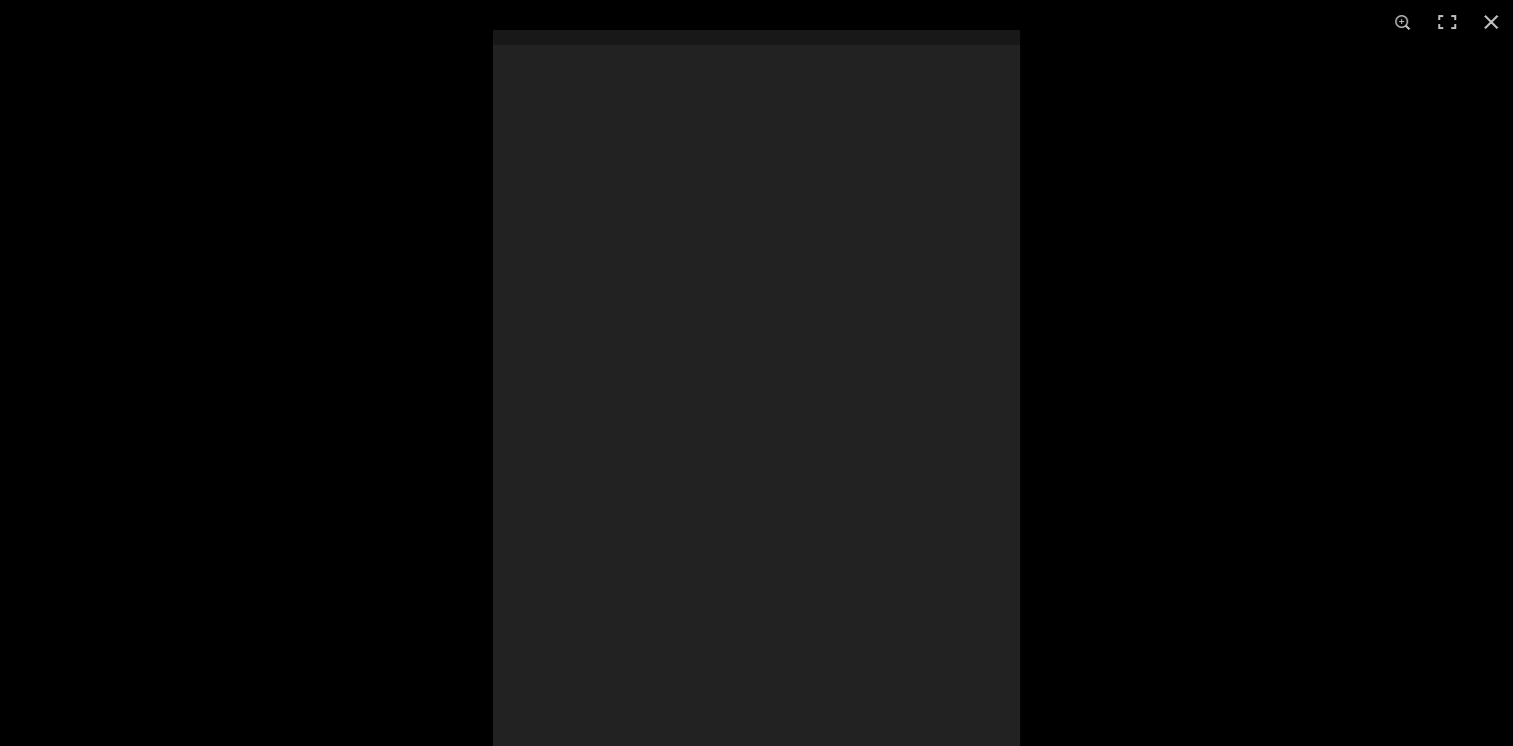 click at bounding box center [1350, 453] 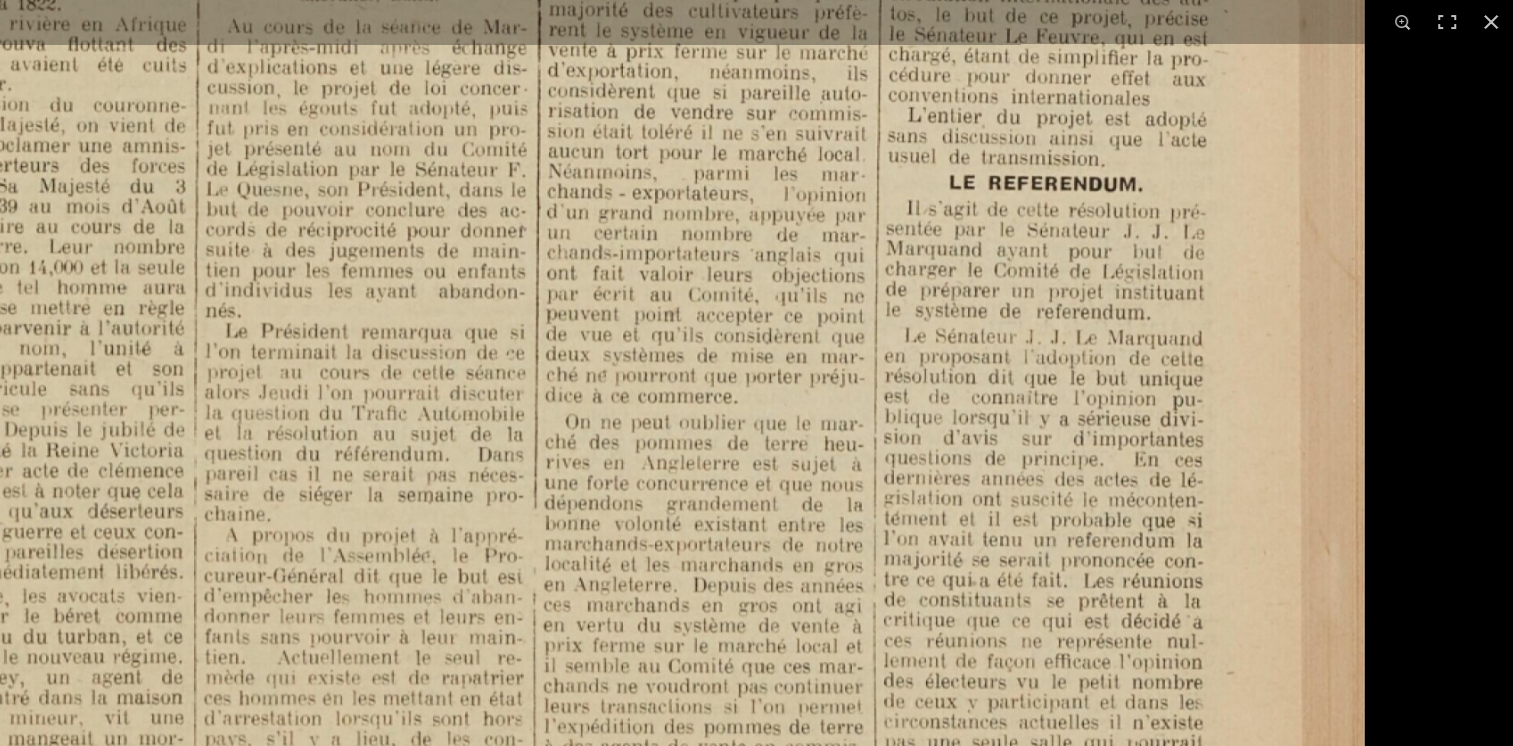 click at bounding box center (262, 839) 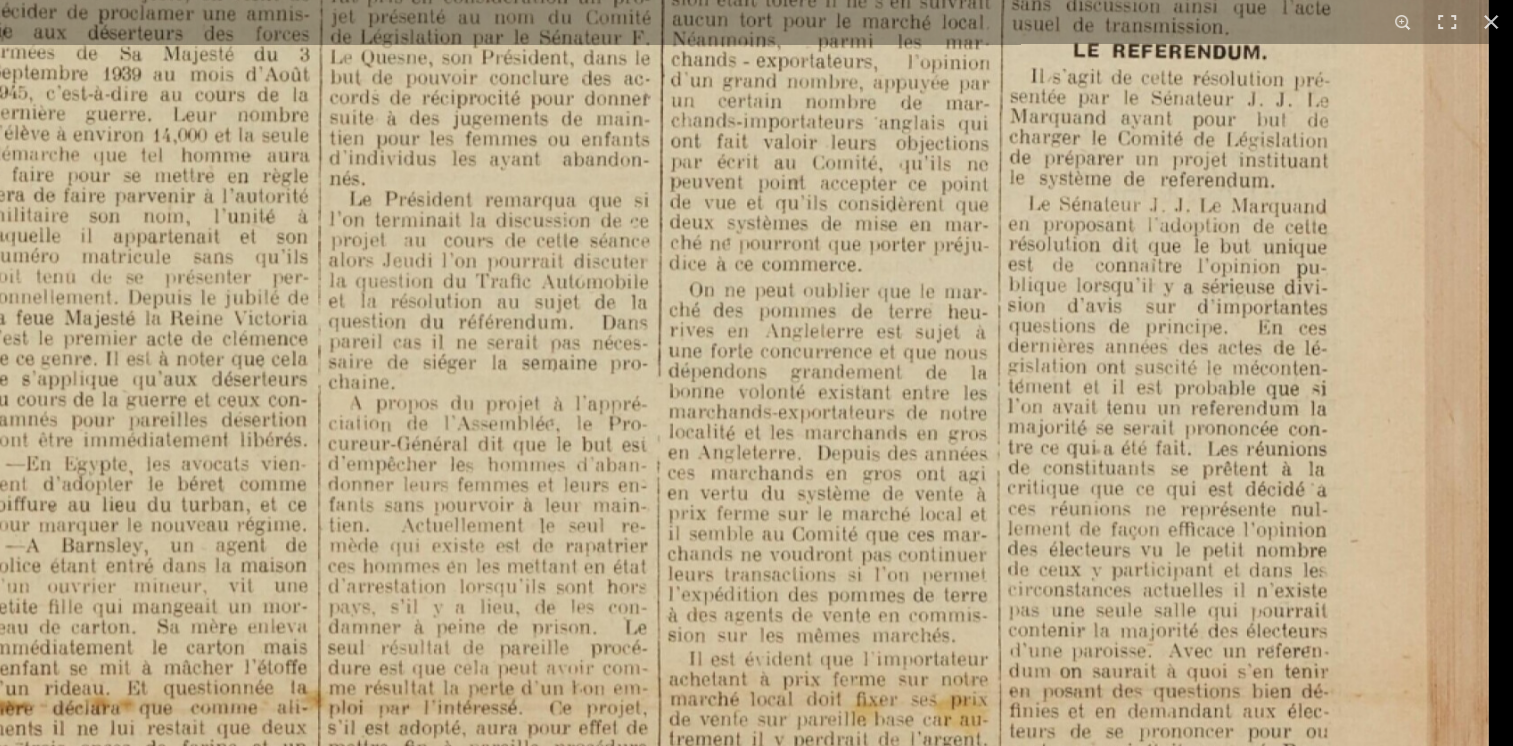 click at bounding box center [386, 707] 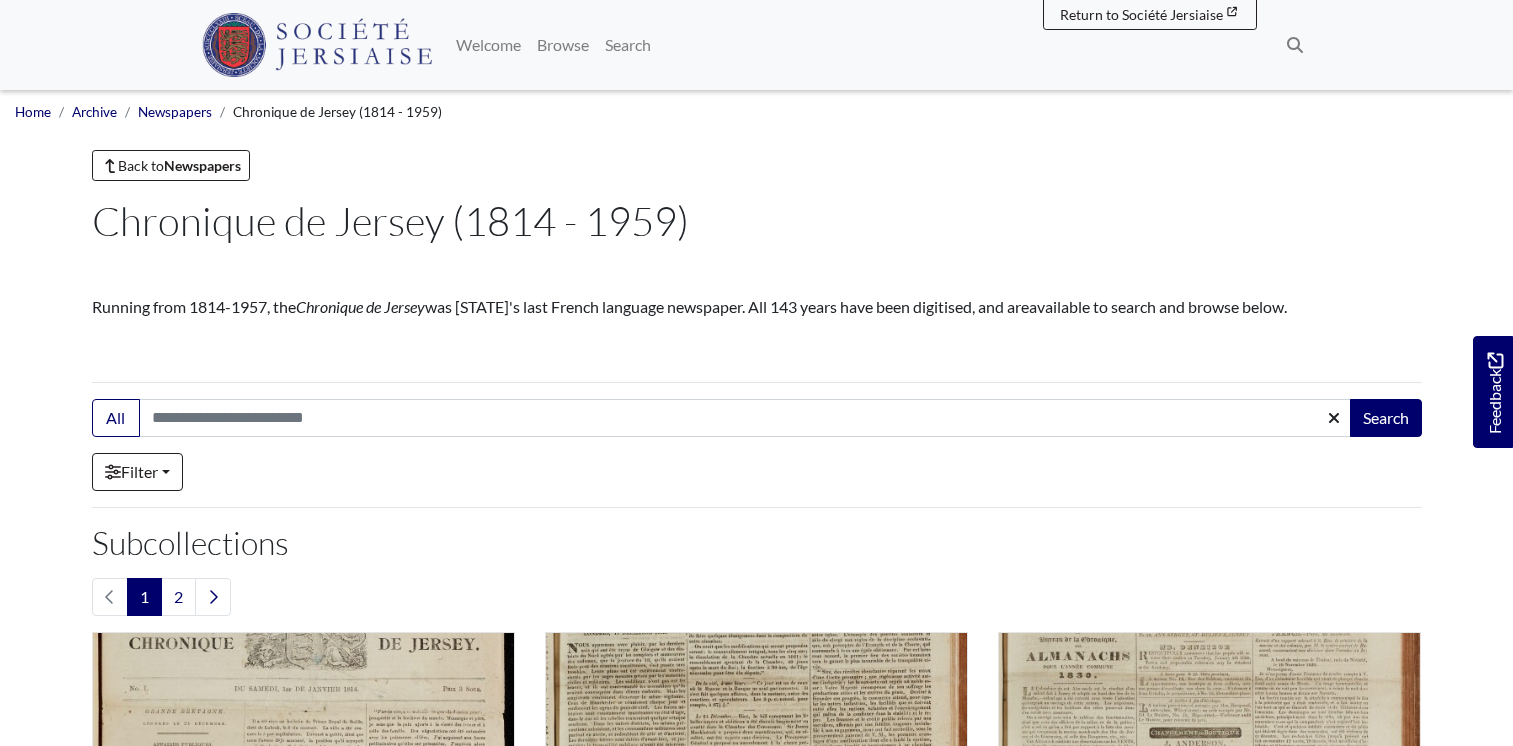 scroll, scrollTop: 0, scrollLeft: 0, axis: both 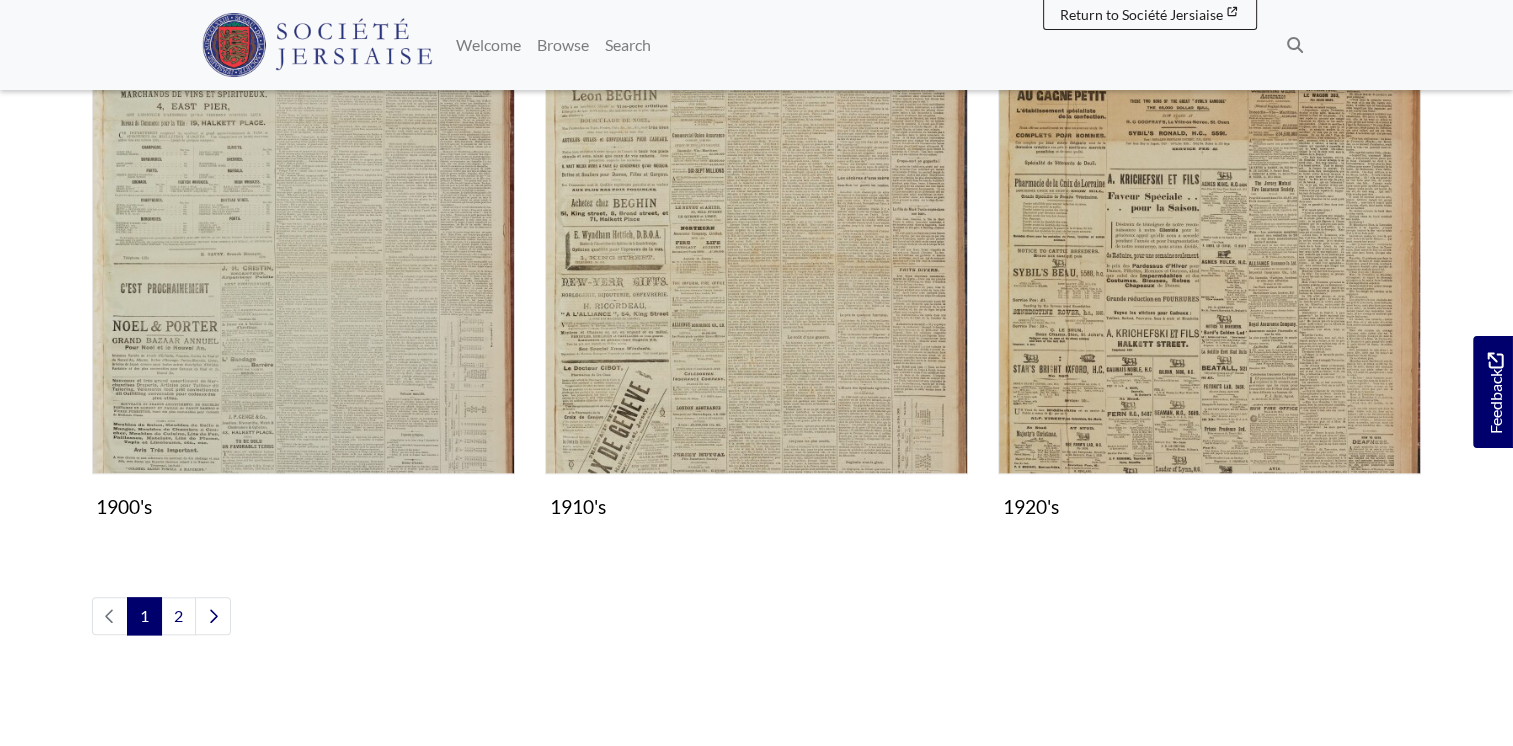 click on "1" at bounding box center (144, 616) 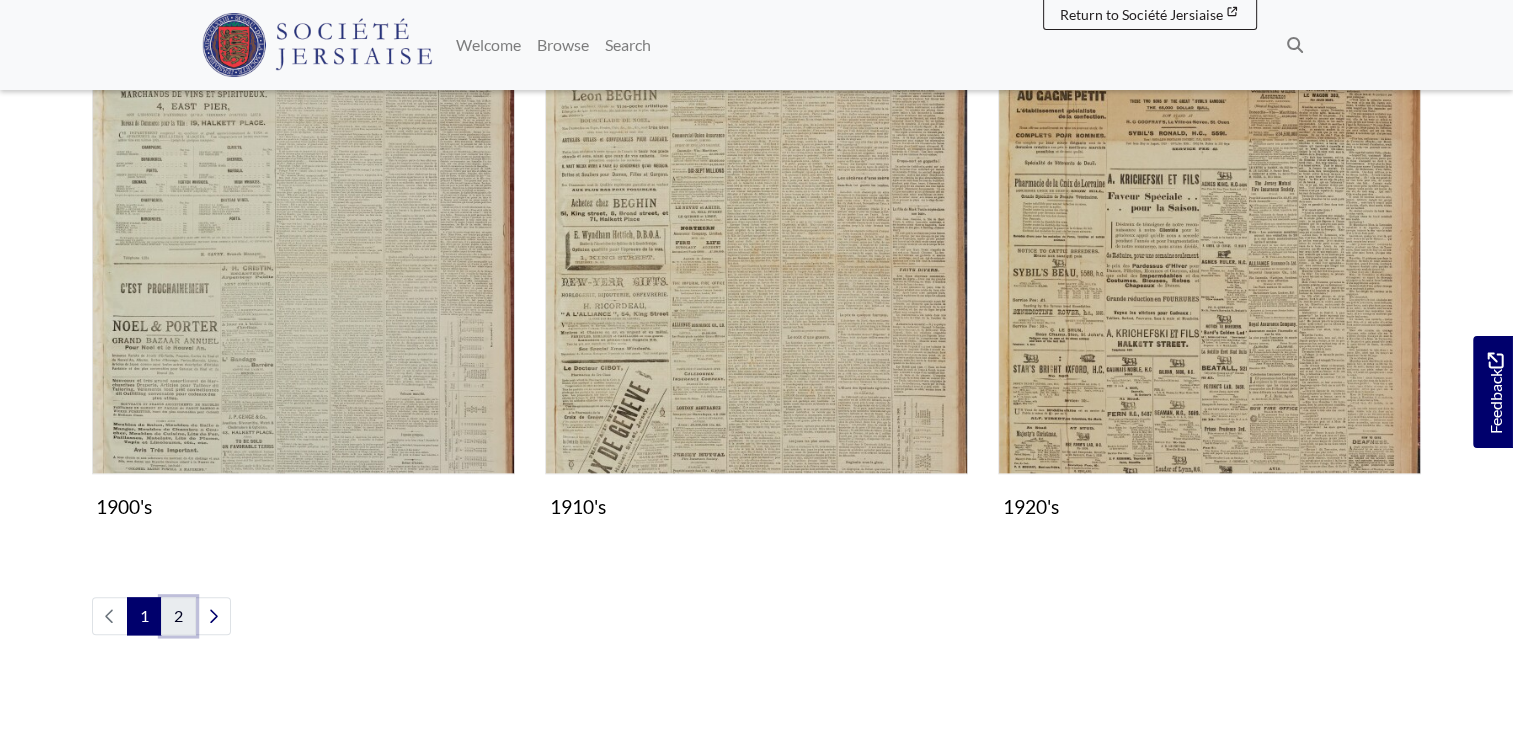drag, startPoint x: 171, startPoint y: 609, endPoint x: 184, endPoint y: 622, distance: 18.384777 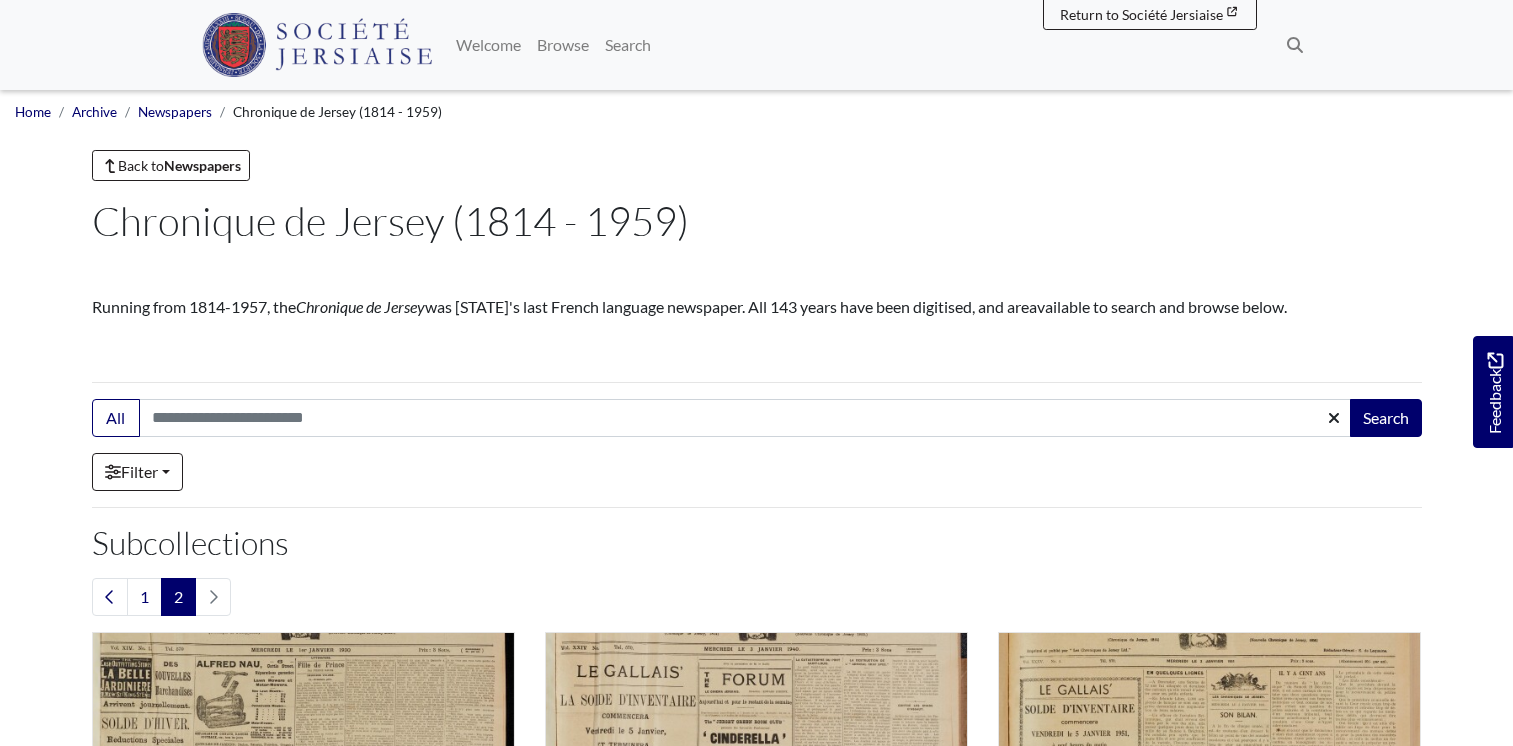 scroll, scrollTop: 0, scrollLeft: 0, axis: both 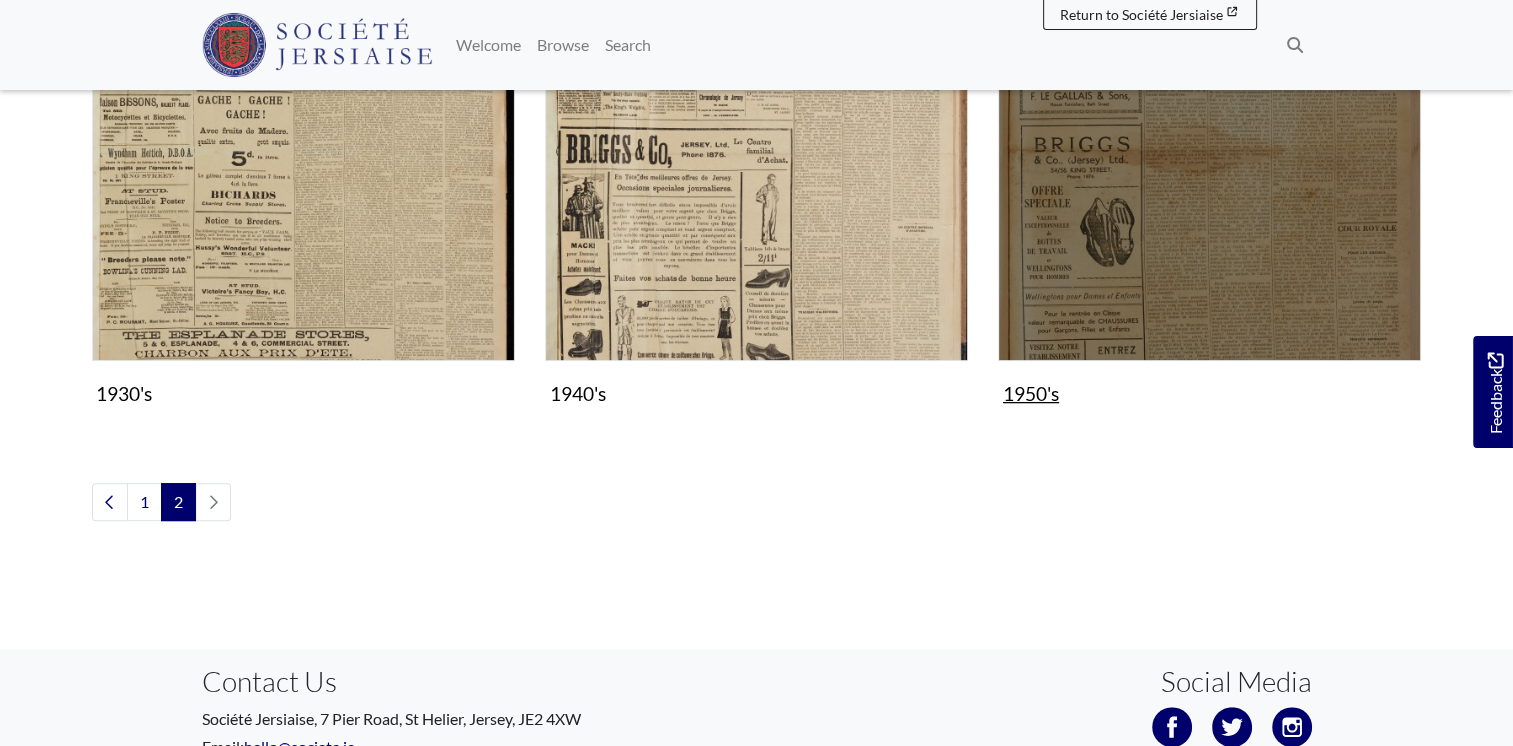 click at bounding box center (1209, 148) 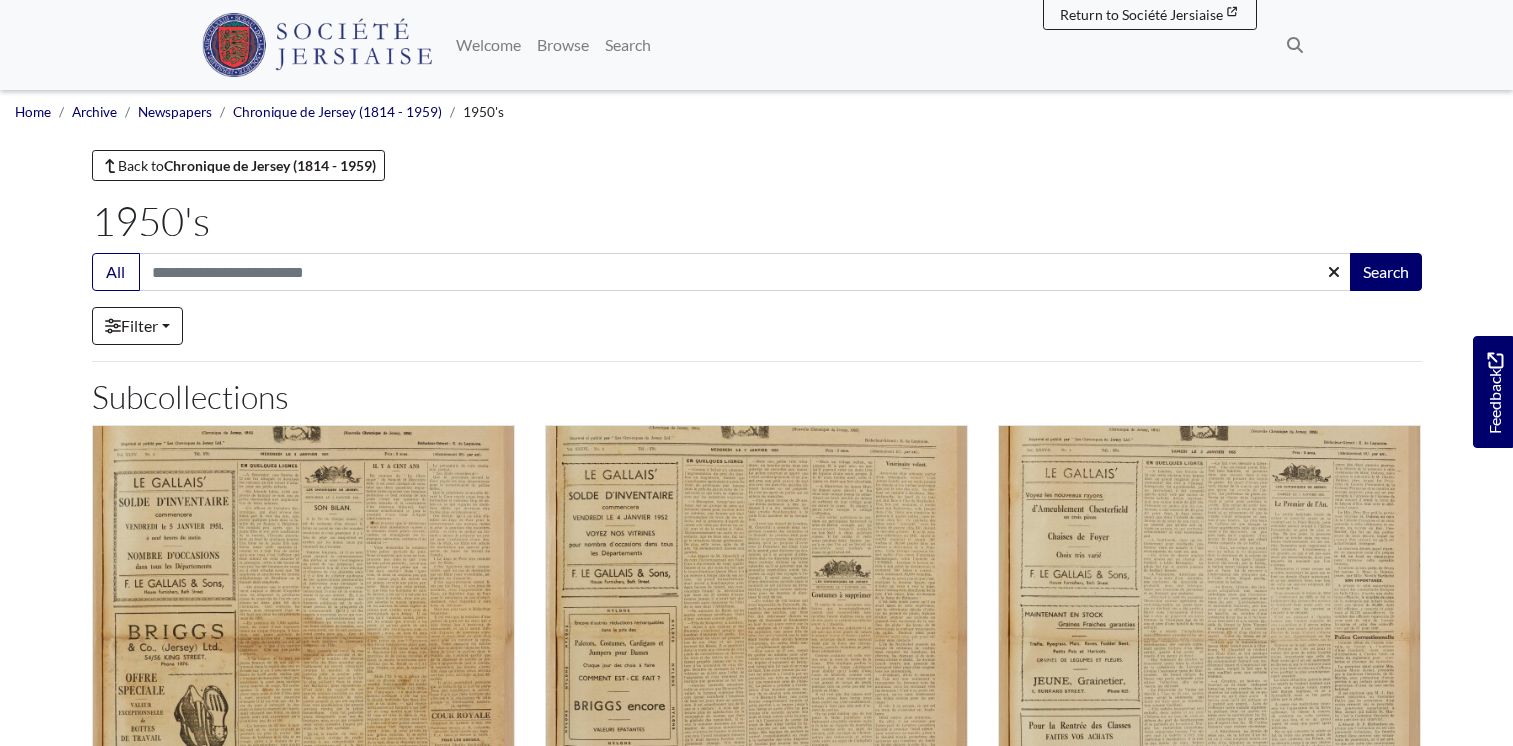 scroll, scrollTop: 0, scrollLeft: 0, axis: both 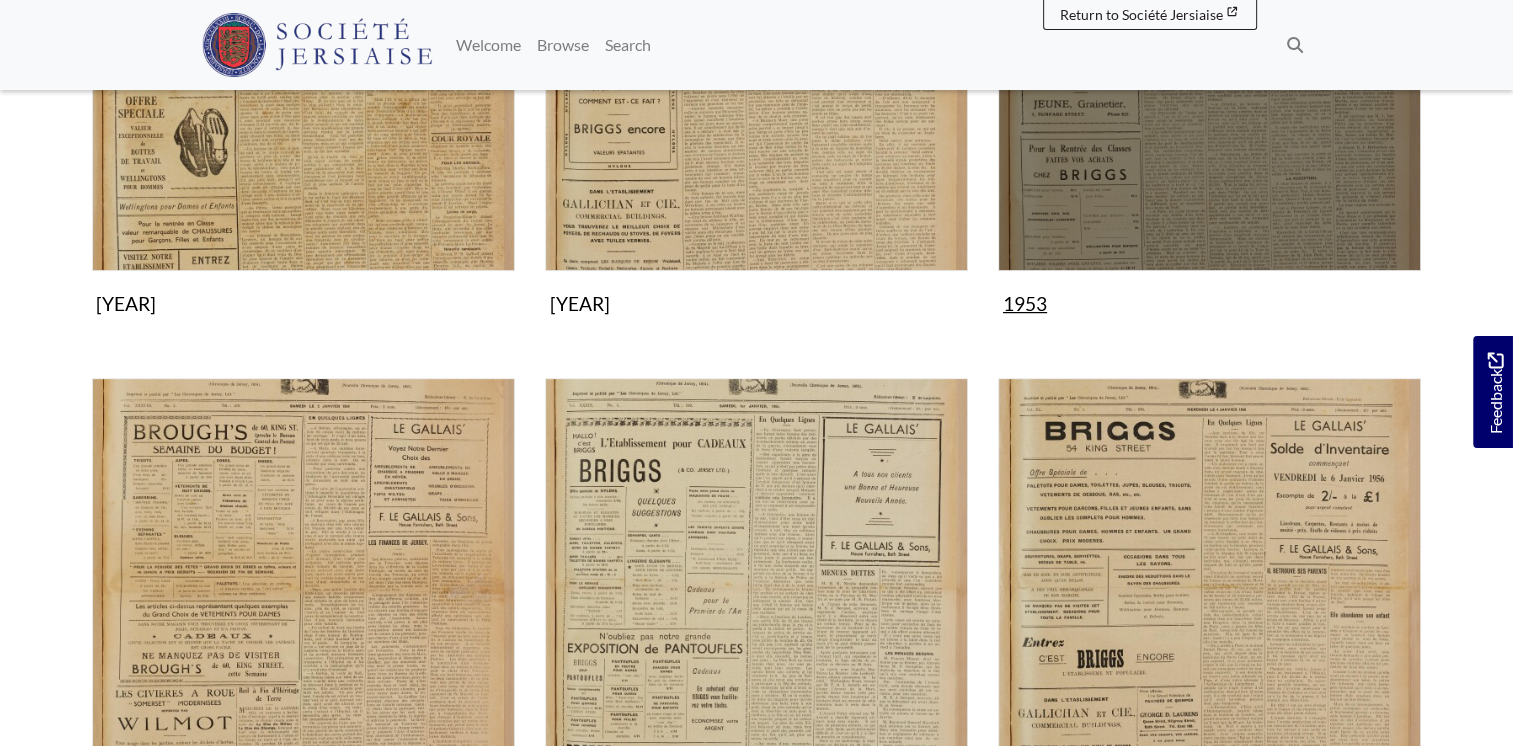 click at bounding box center [1209, 59] 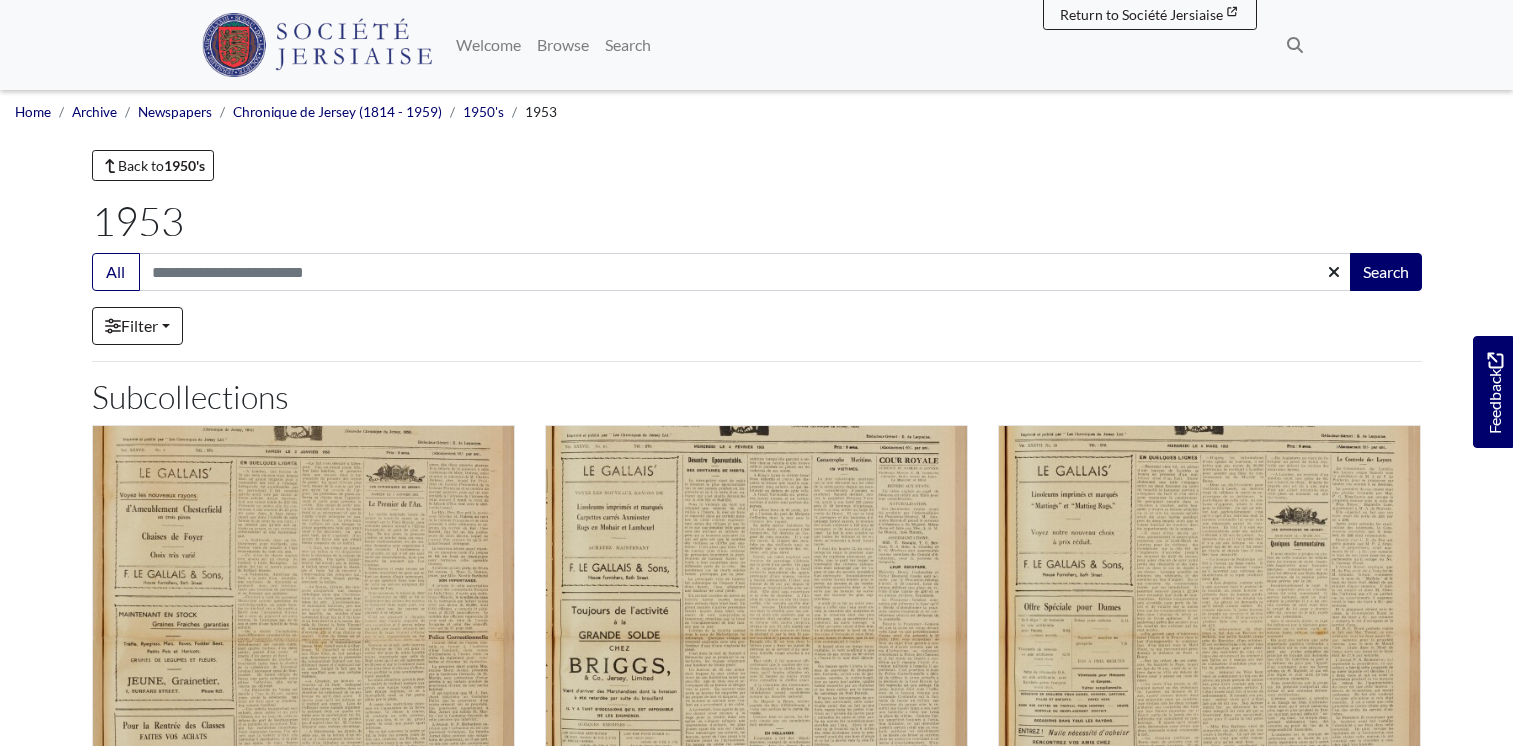 scroll, scrollTop: 0, scrollLeft: 0, axis: both 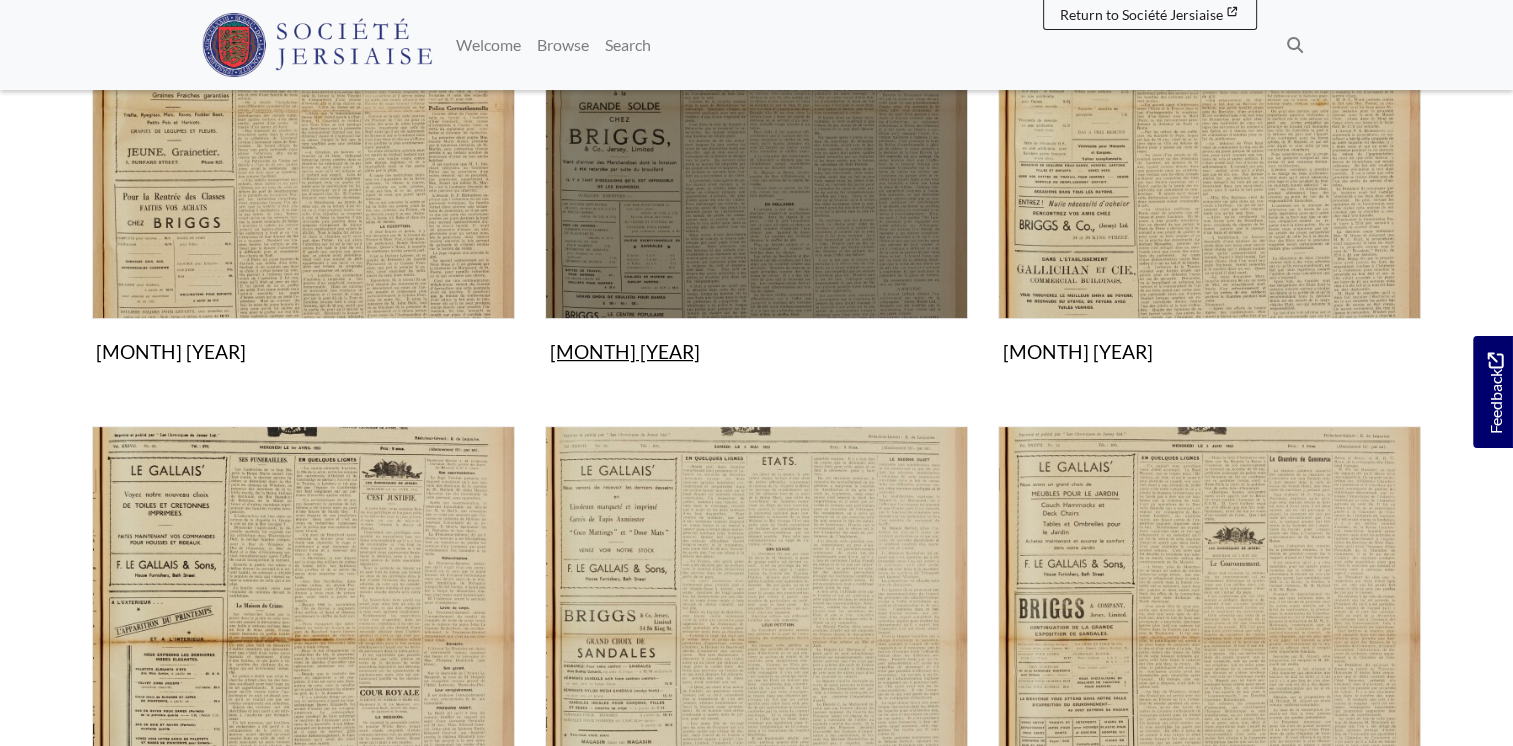 click on "[MONTH] [YEAR]
Collection" at bounding box center (756, 134) 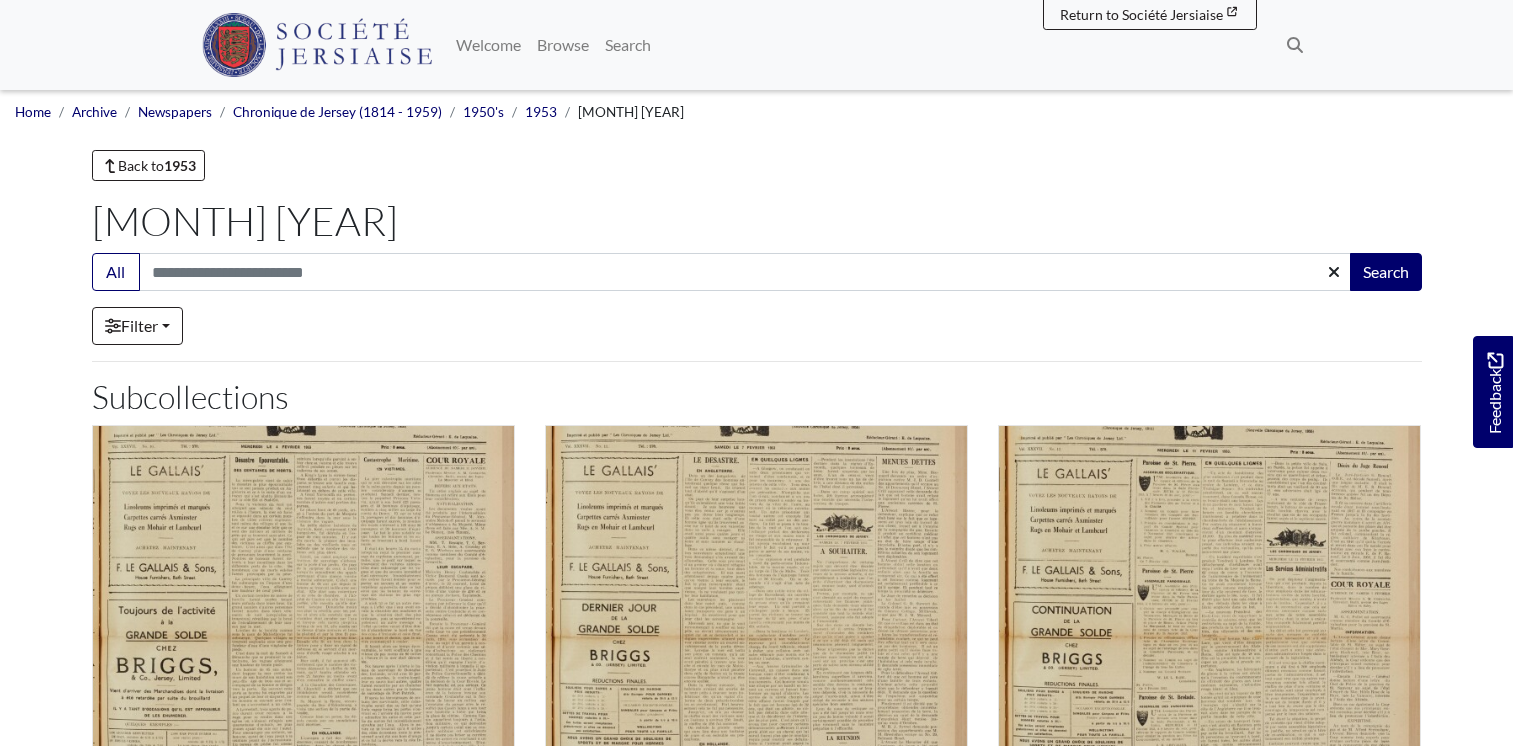 scroll, scrollTop: 0, scrollLeft: 0, axis: both 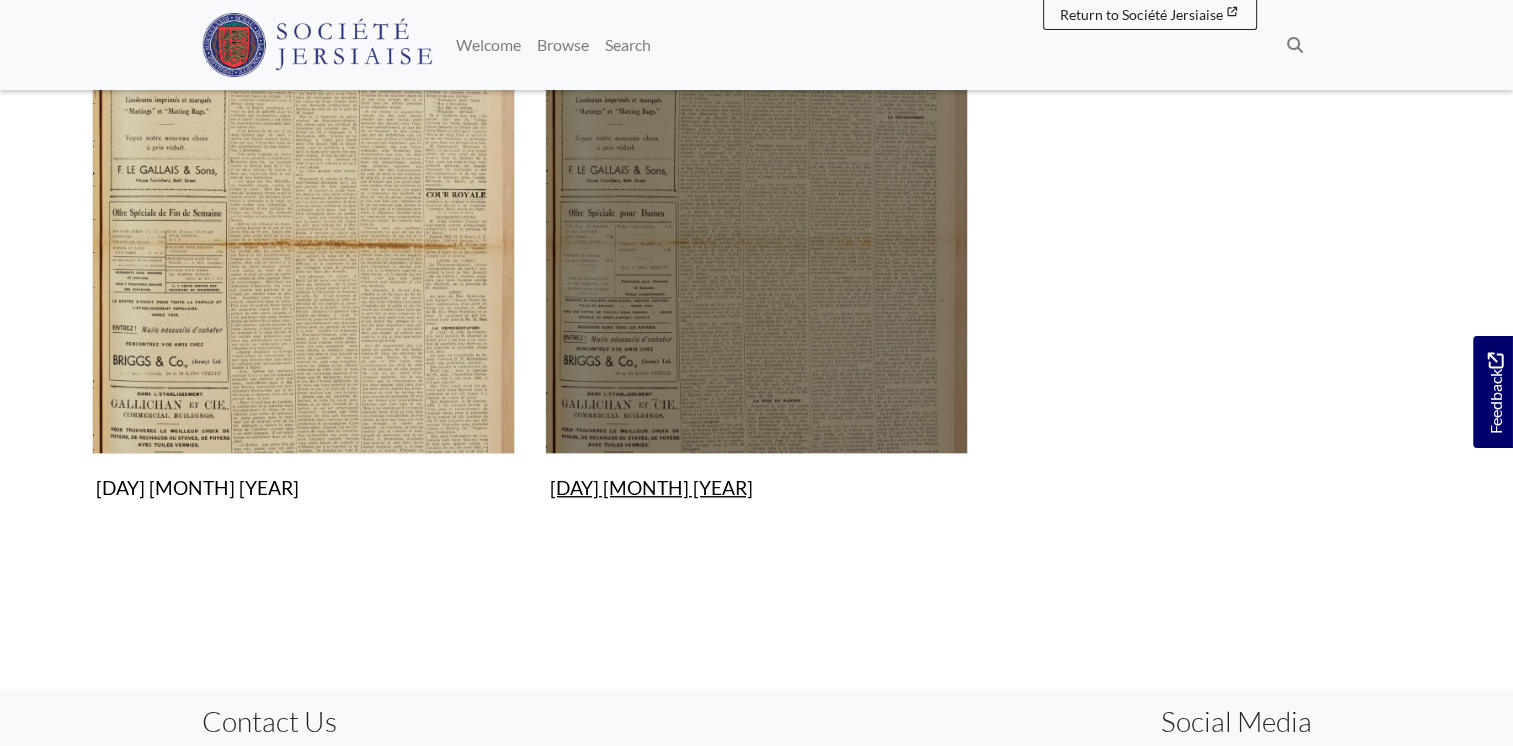click at bounding box center [756, 242] 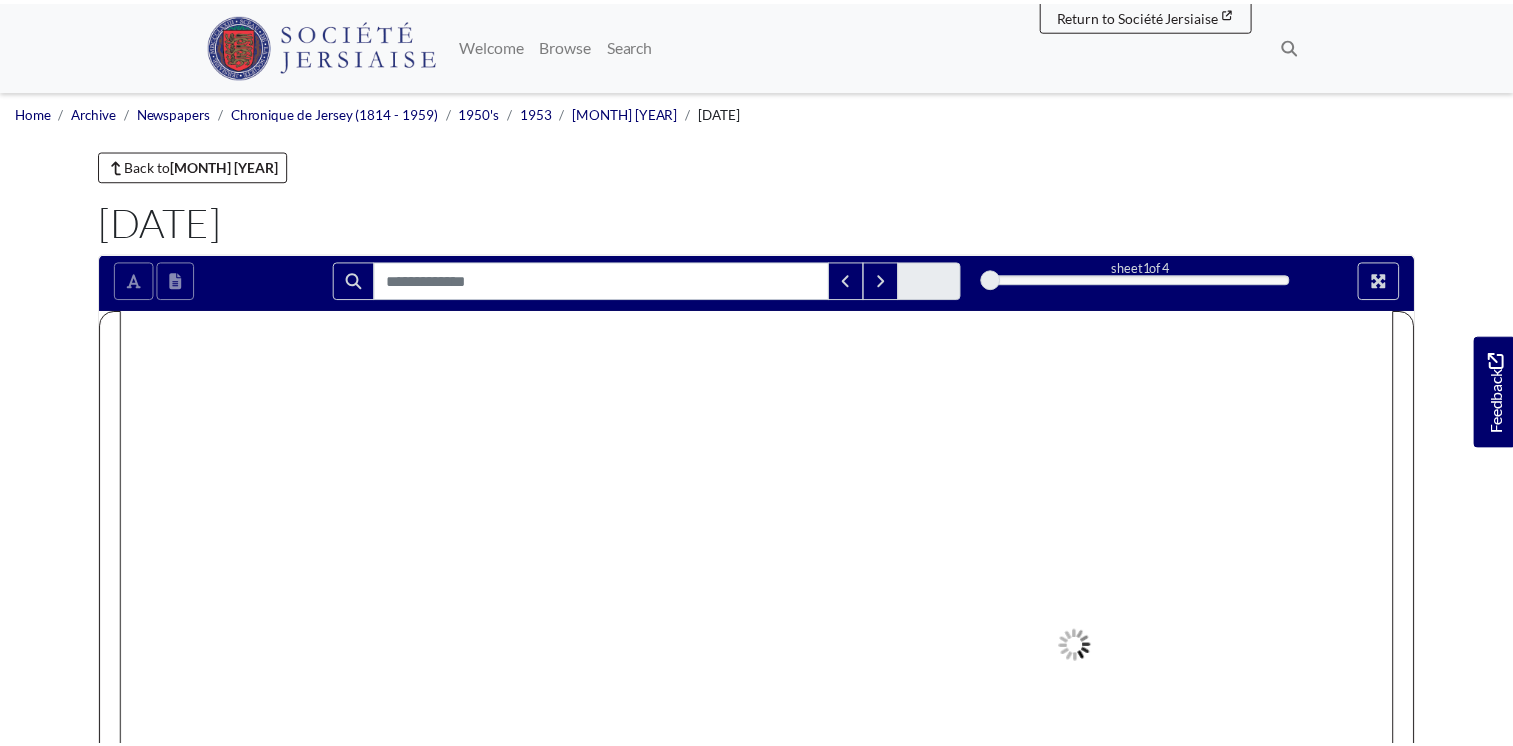 scroll, scrollTop: 0, scrollLeft: 0, axis: both 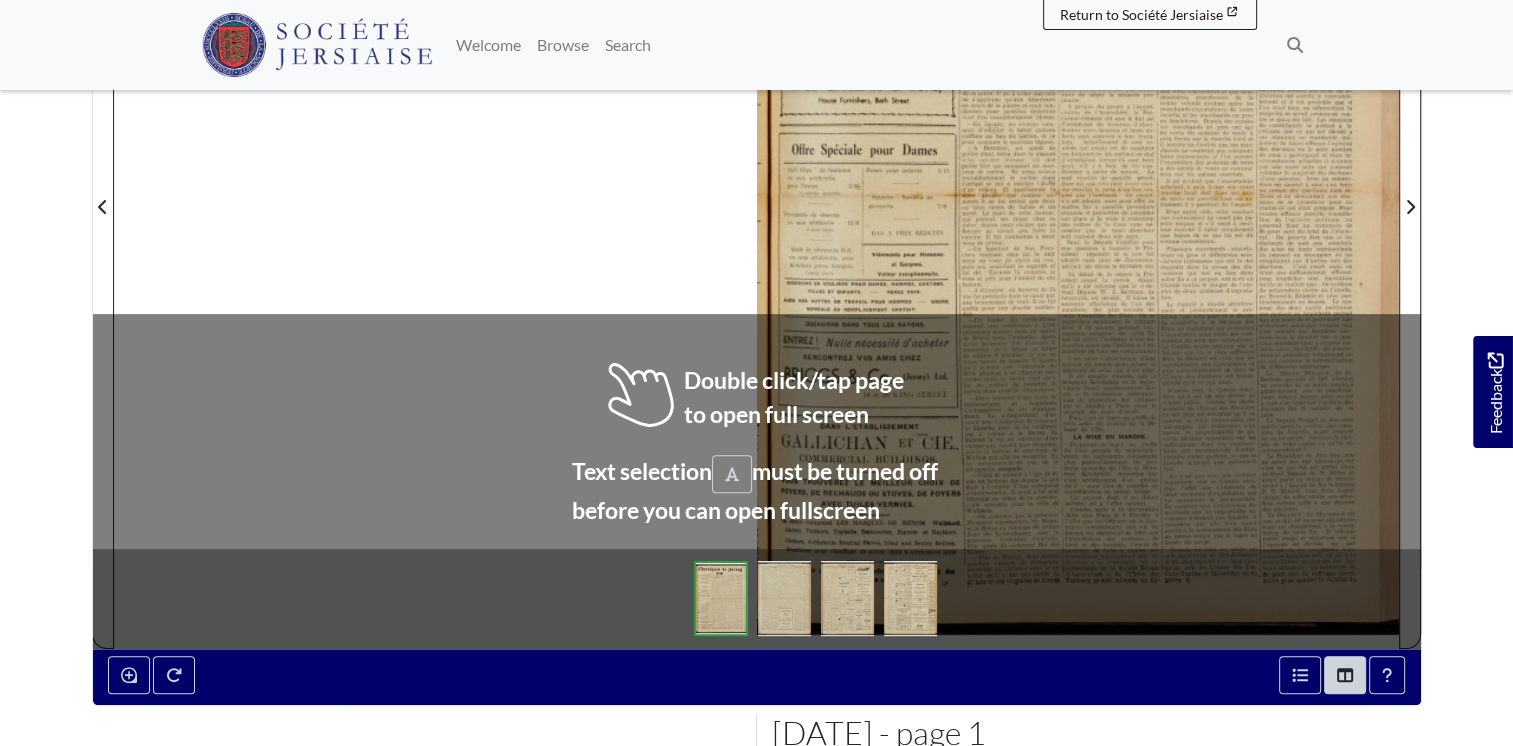 click at bounding box center (756, 194) 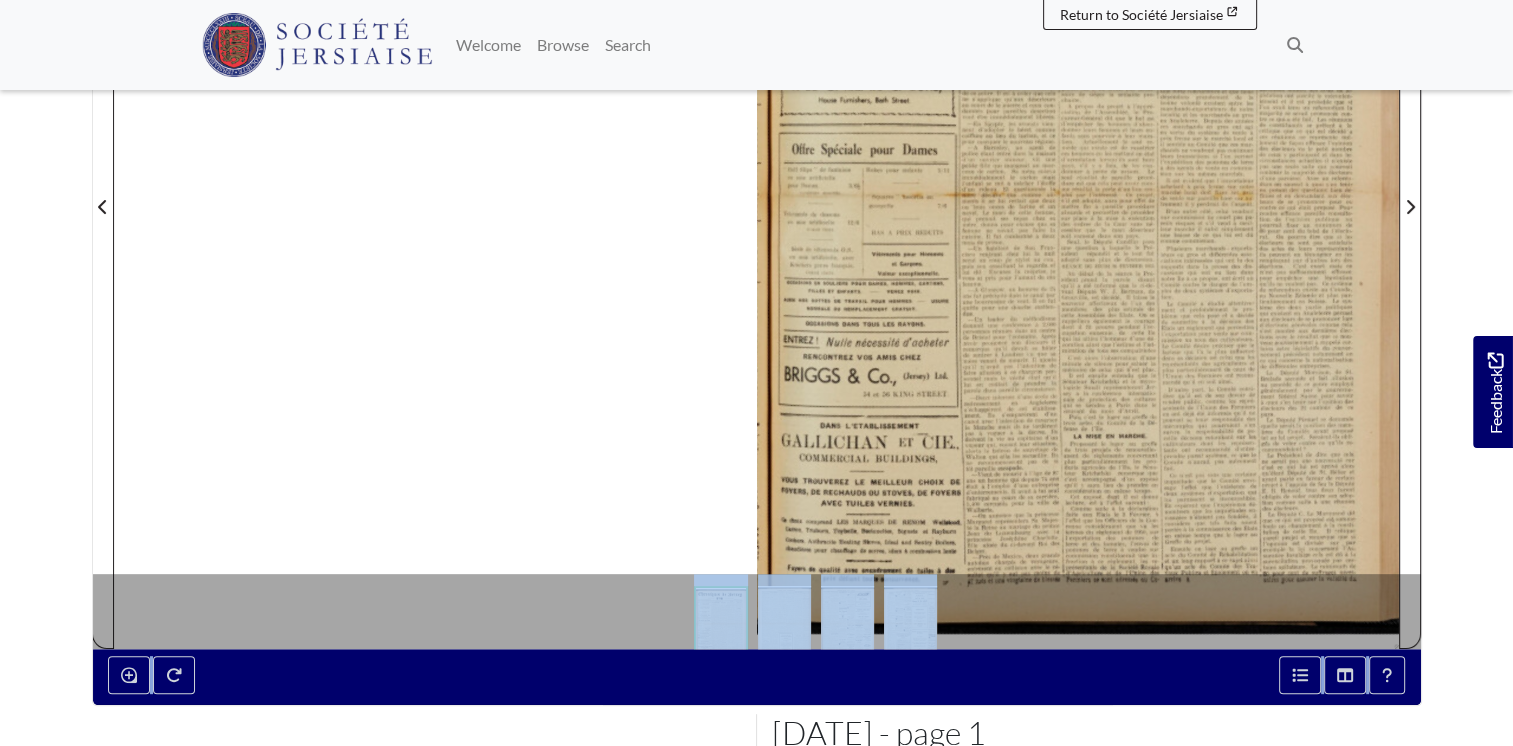 drag, startPoint x: 1366, startPoint y: 632, endPoint x: 680, endPoint y: 419, distance: 718.30707 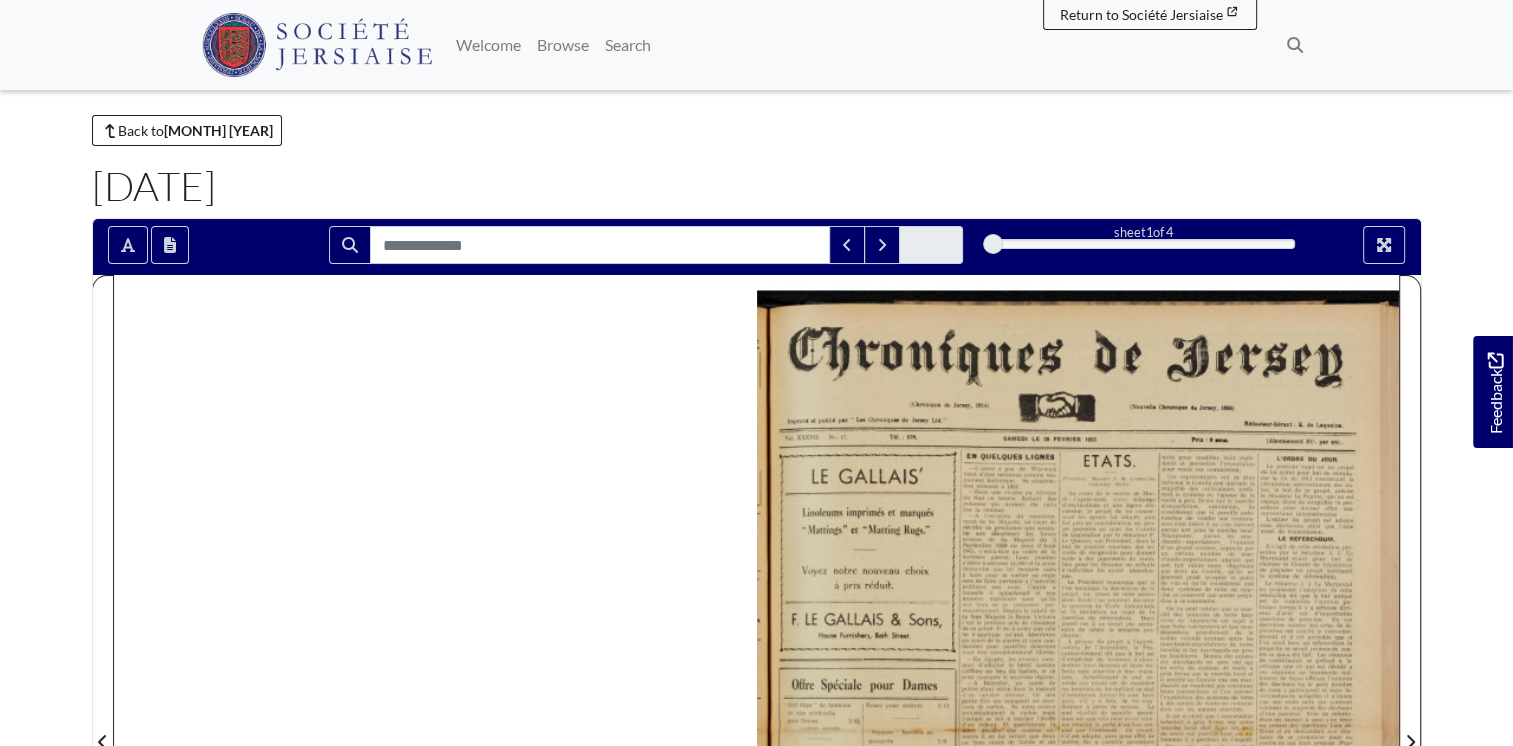scroll, scrollTop: 31, scrollLeft: 0, axis: vertical 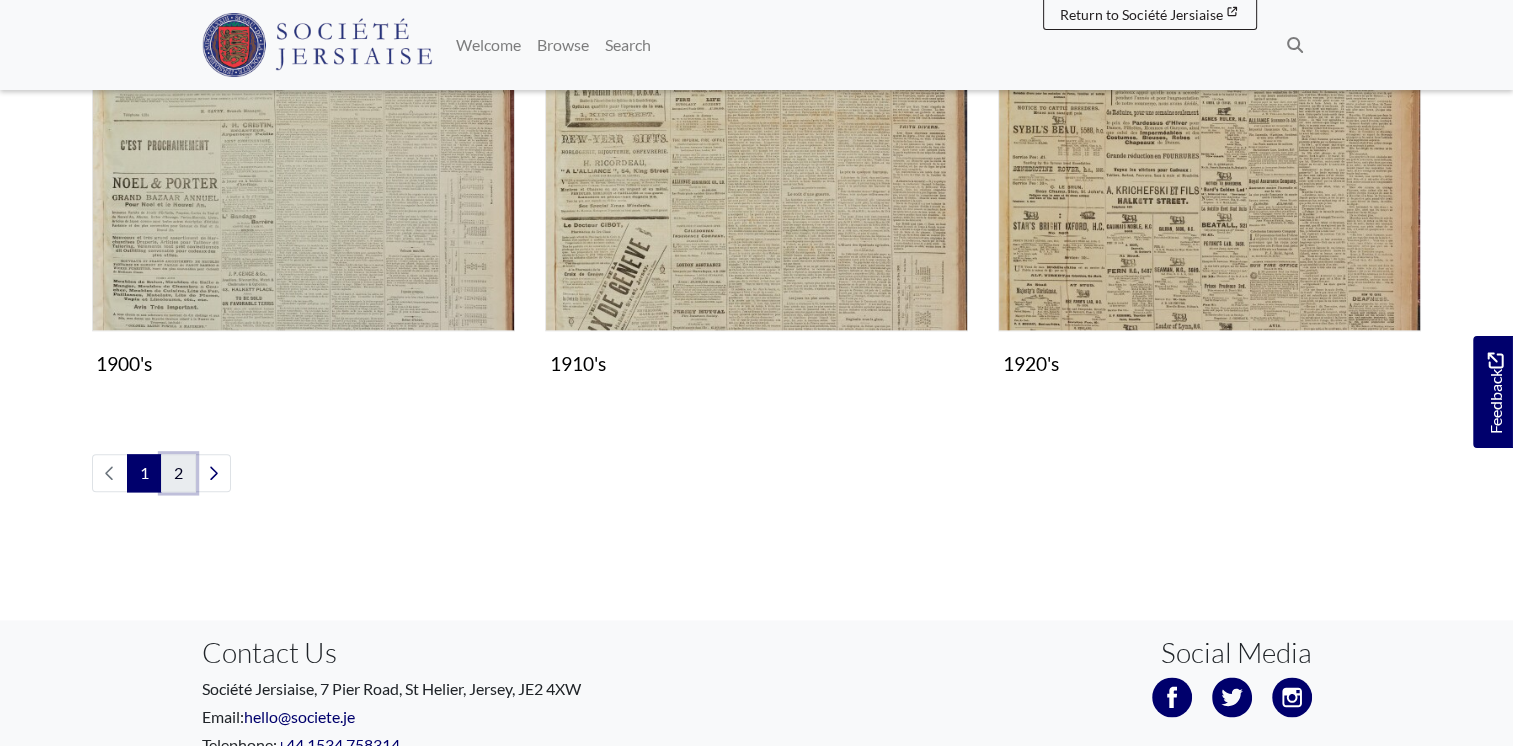 click on "2" at bounding box center [178, 473] 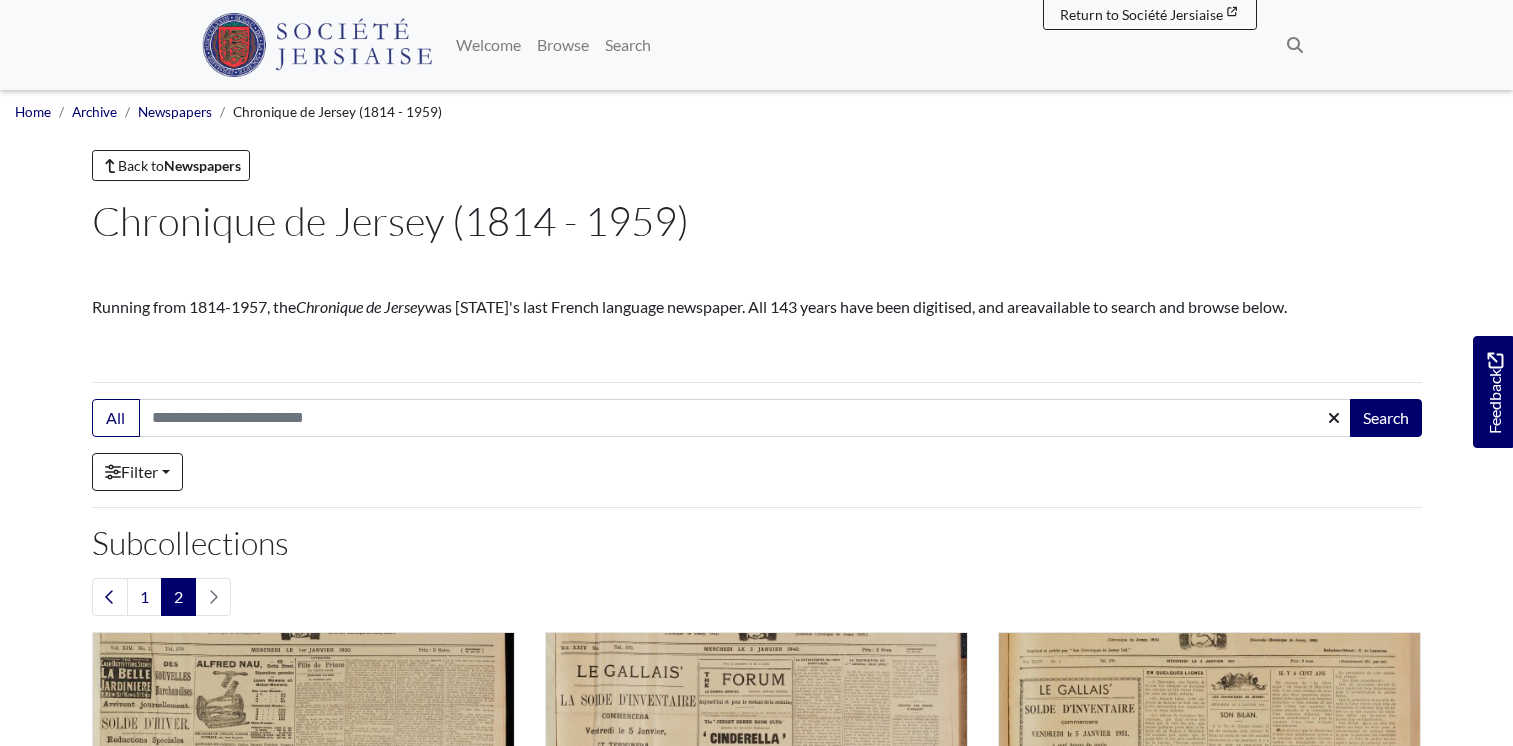 scroll, scrollTop: 0, scrollLeft: 0, axis: both 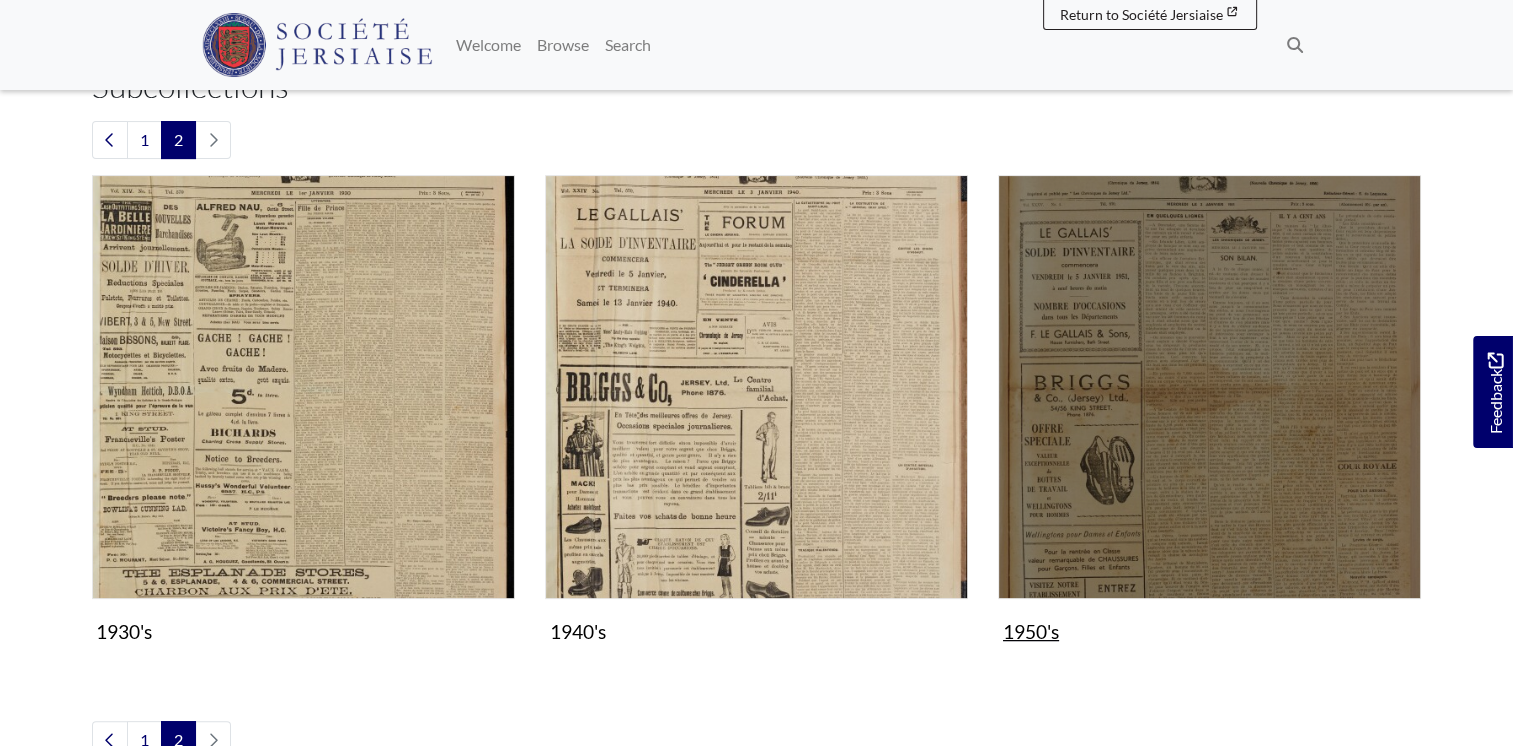 click at bounding box center [1209, 386] 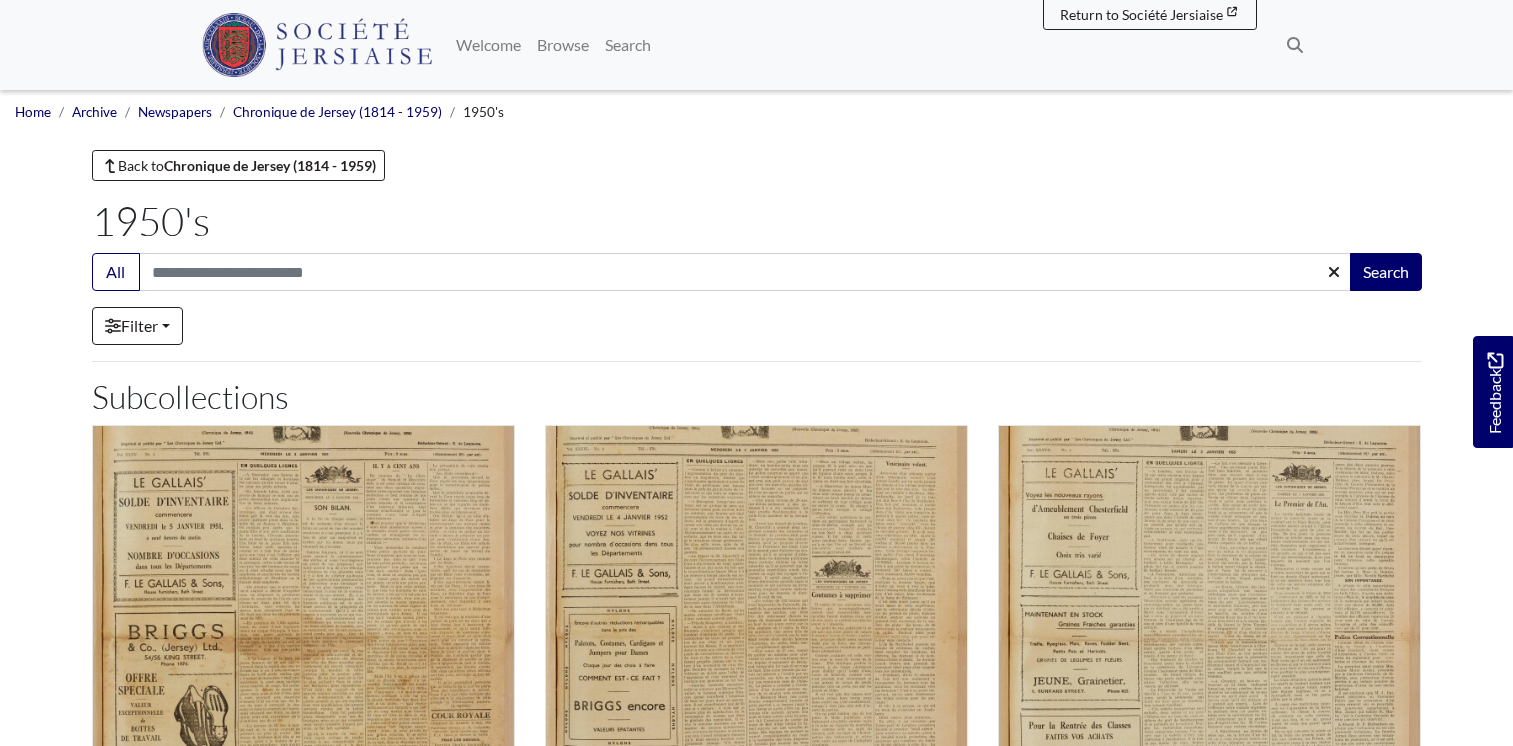 scroll, scrollTop: 0, scrollLeft: 0, axis: both 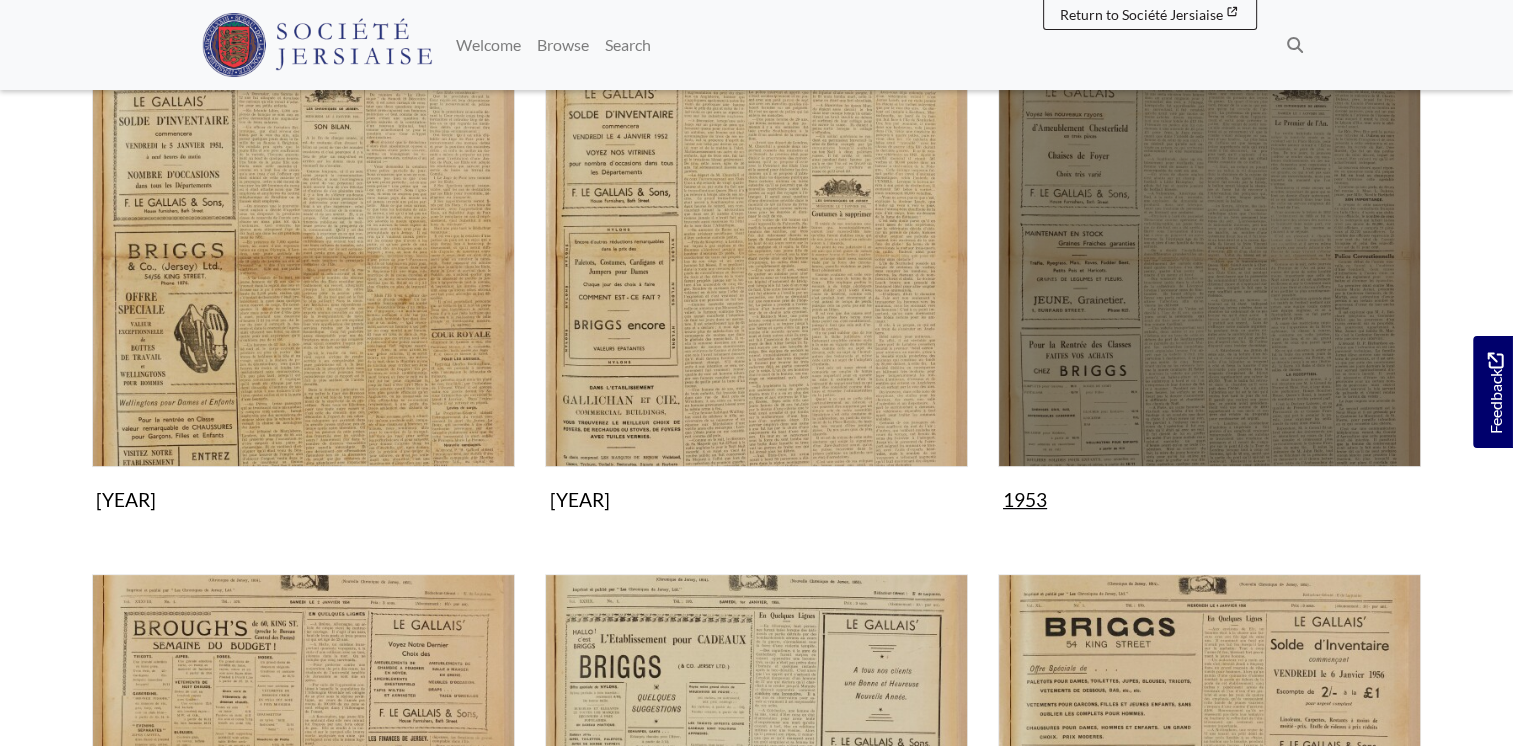 click at bounding box center [1209, 255] 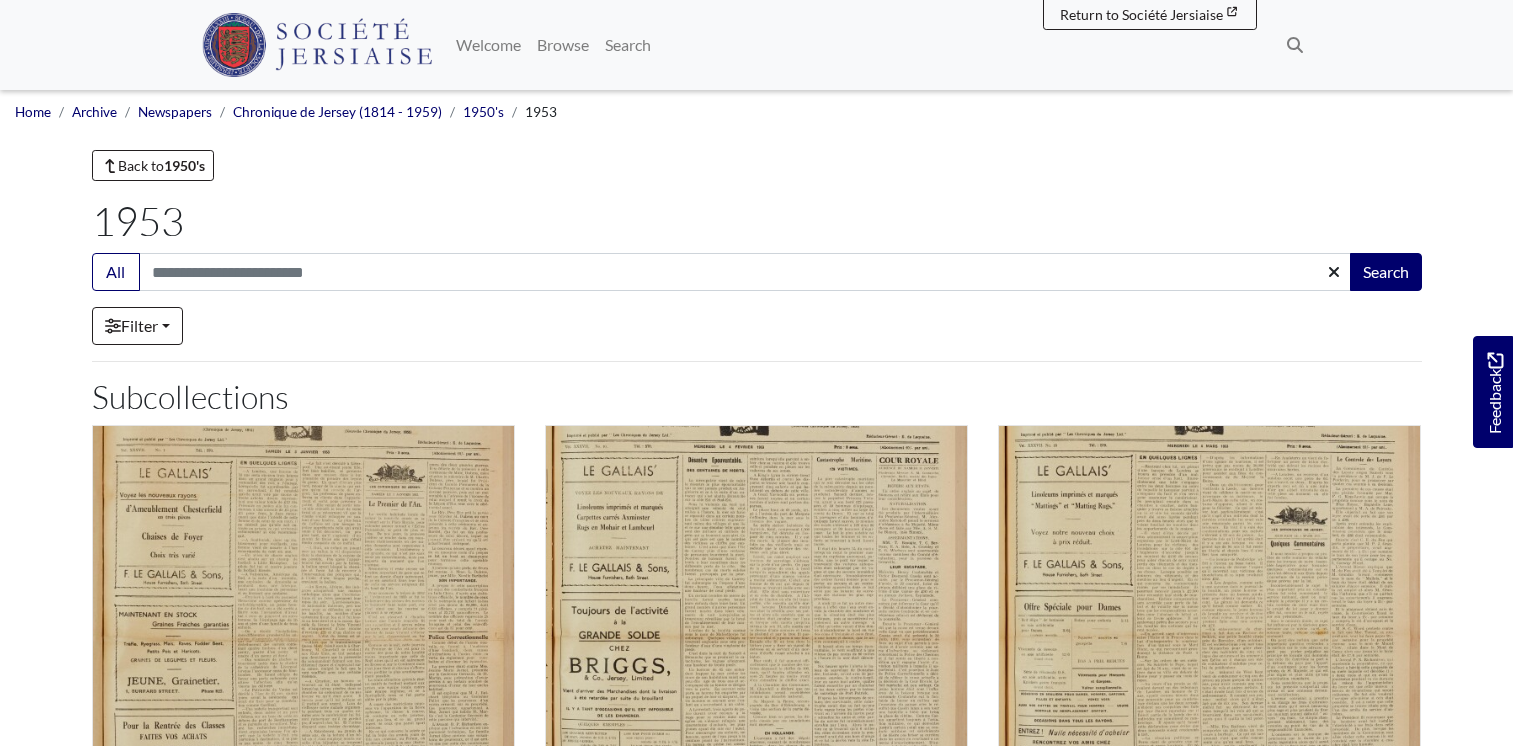 scroll, scrollTop: 0, scrollLeft: 0, axis: both 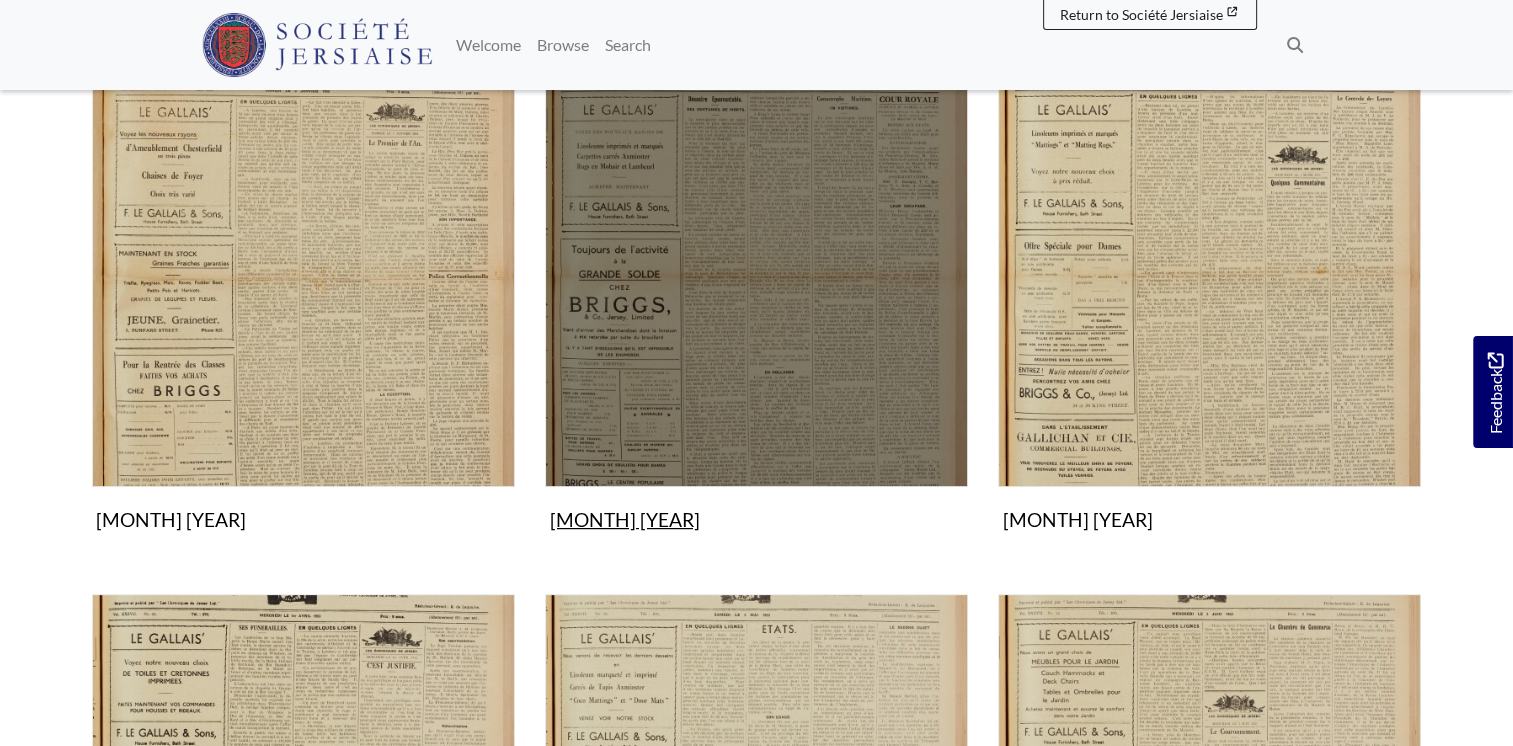 click at bounding box center [756, 275] 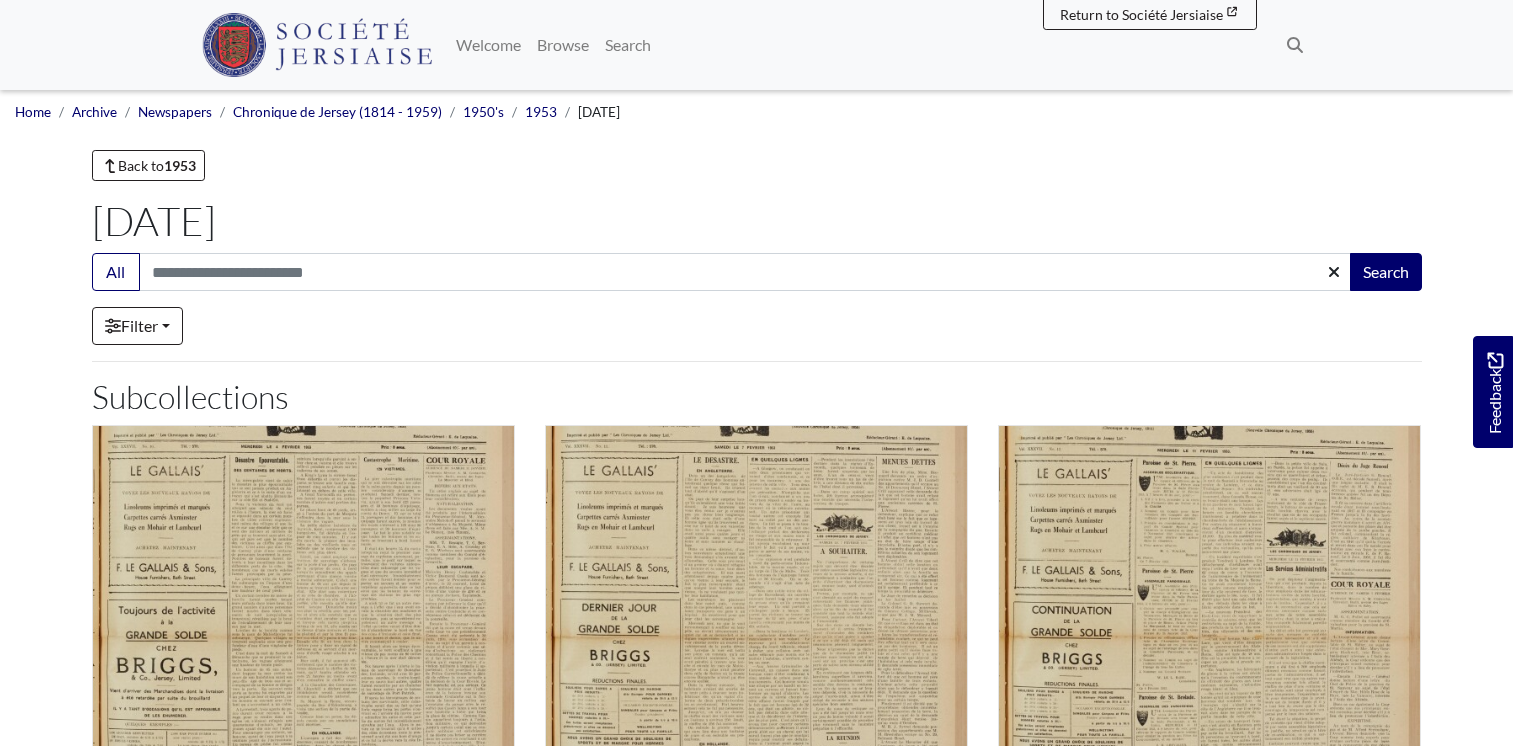 scroll, scrollTop: 0, scrollLeft: 0, axis: both 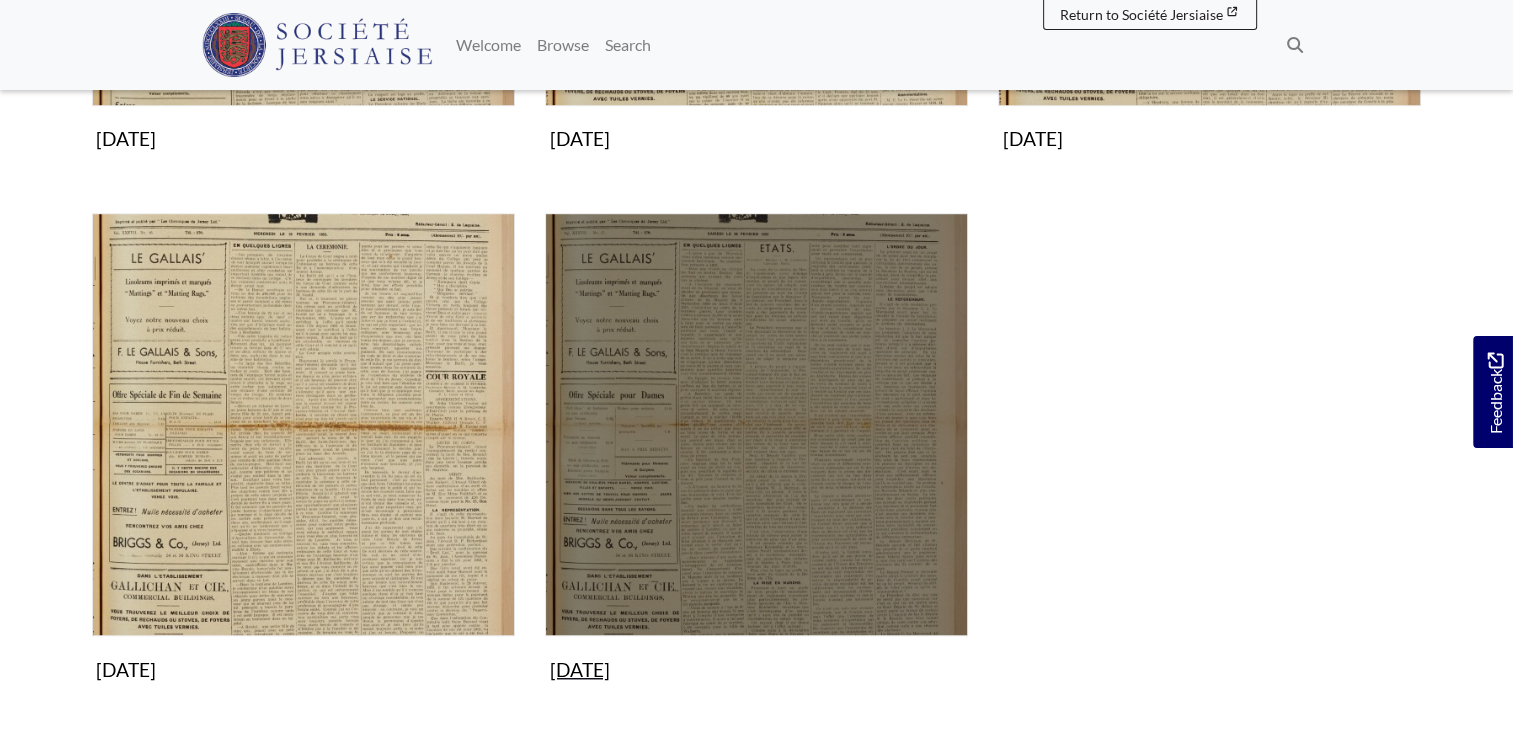 click at bounding box center (756, 424) 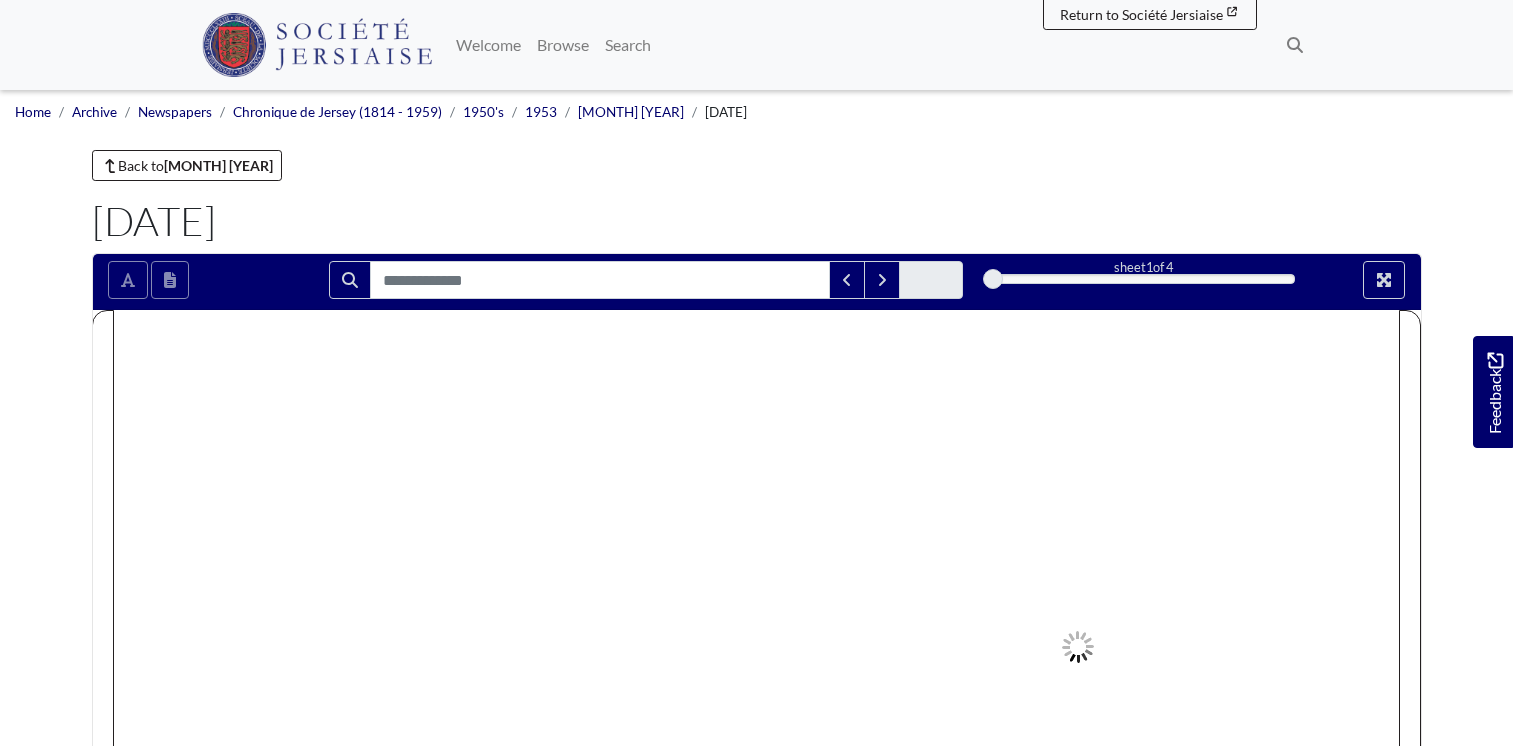scroll, scrollTop: 0, scrollLeft: 0, axis: both 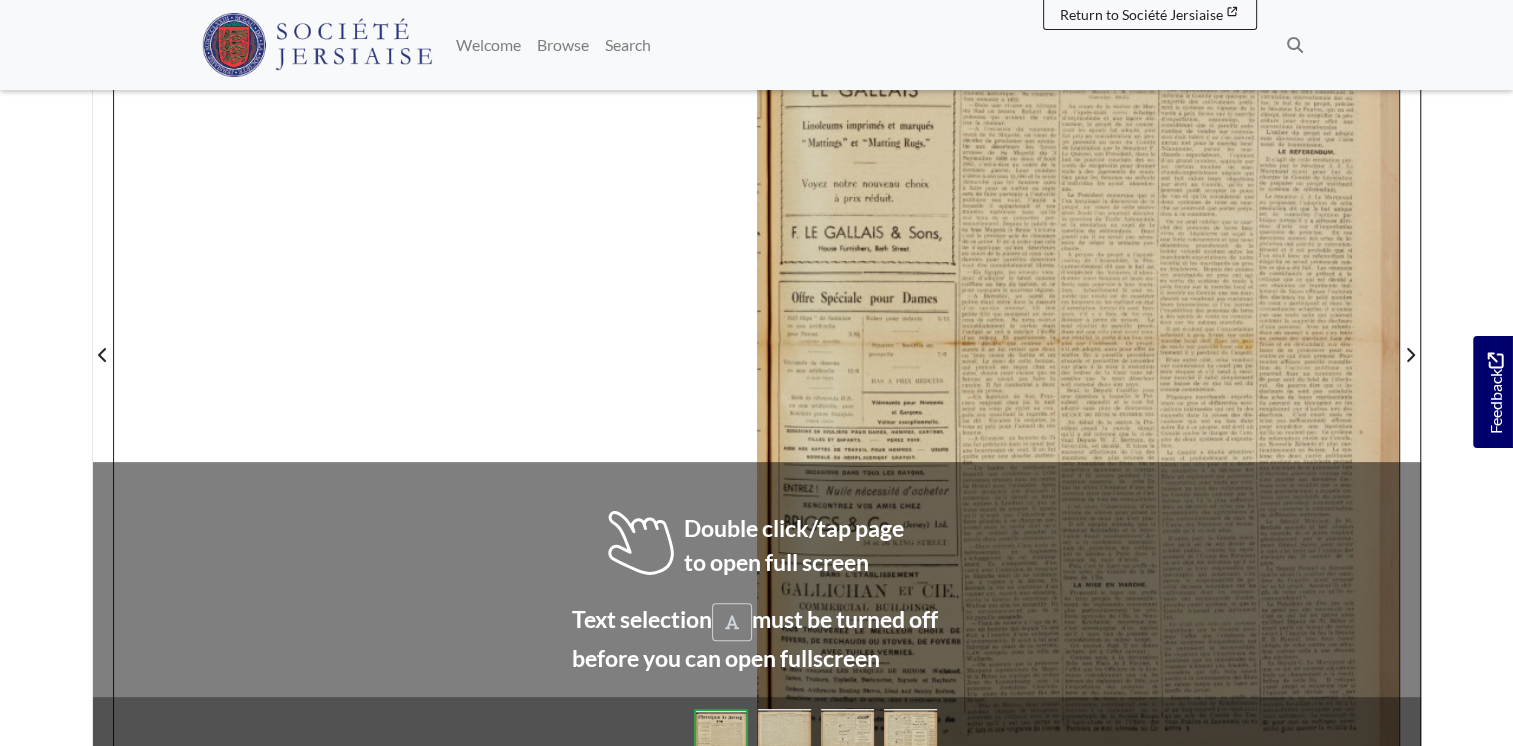 click at bounding box center (756, 342) 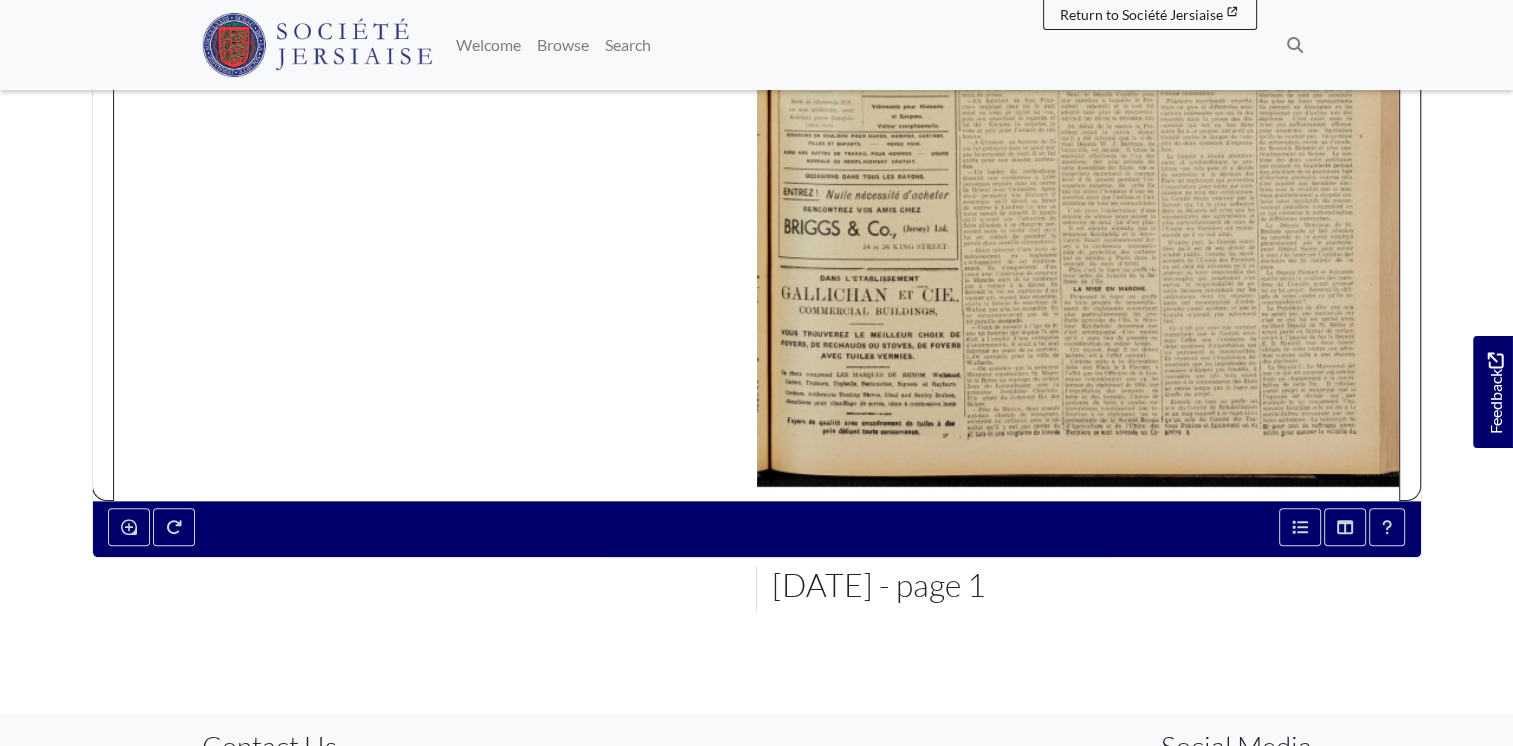 scroll, scrollTop: 720, scrollLeft: 0, axis: vertical 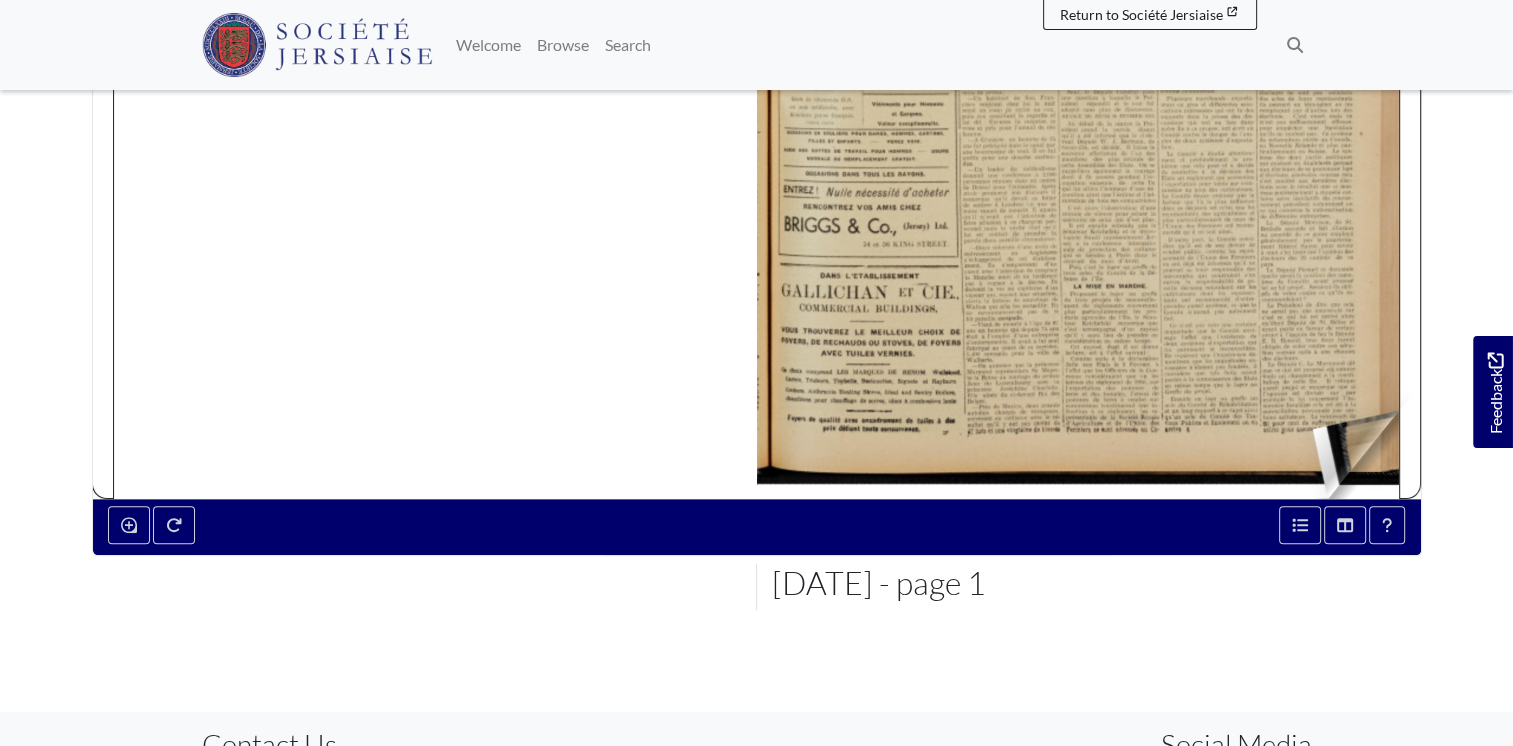 drag, startPoint x: 1360, startPoint y: 455, endPoint x: 1309, endPoint y: 431, distance: 56.364883 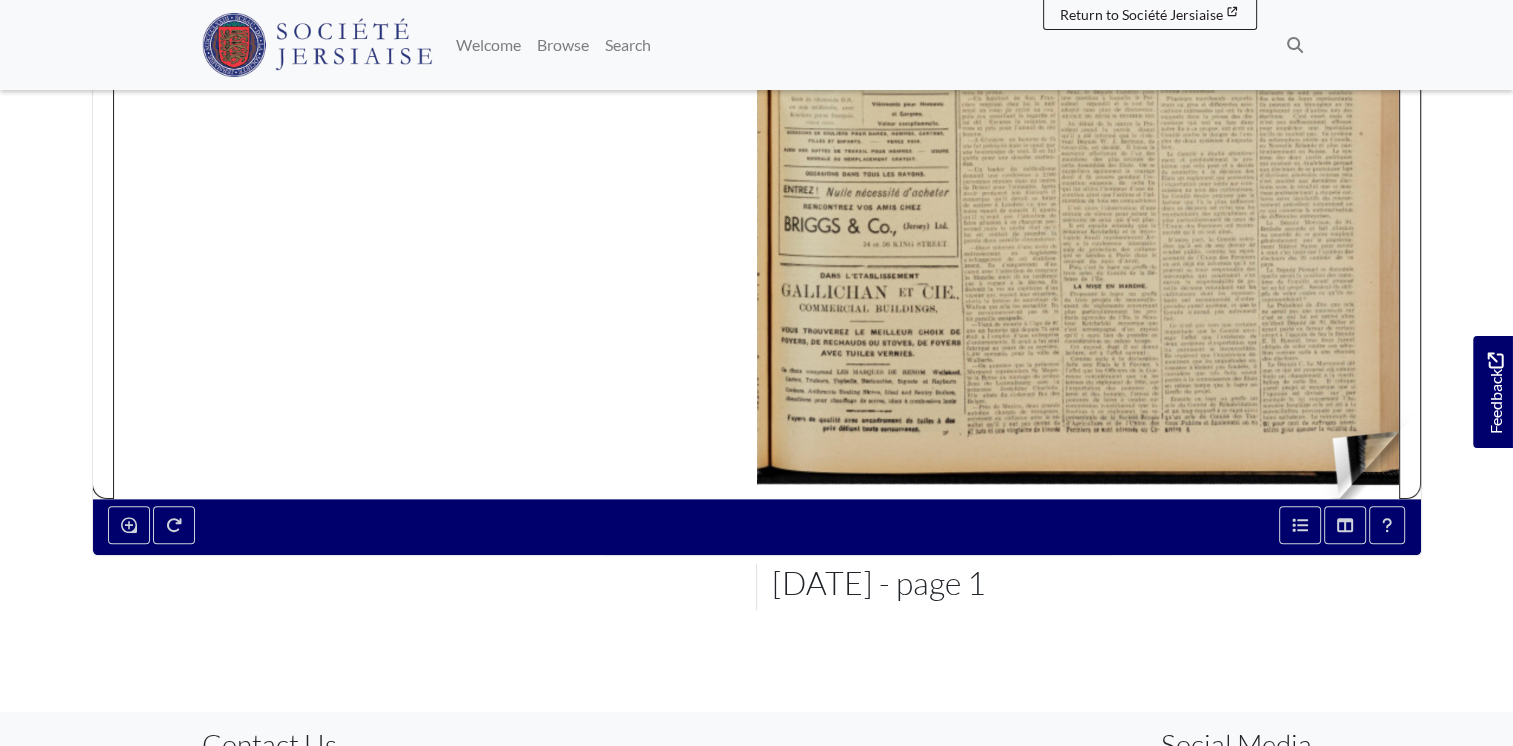 click at bounding box center (1078, 44) 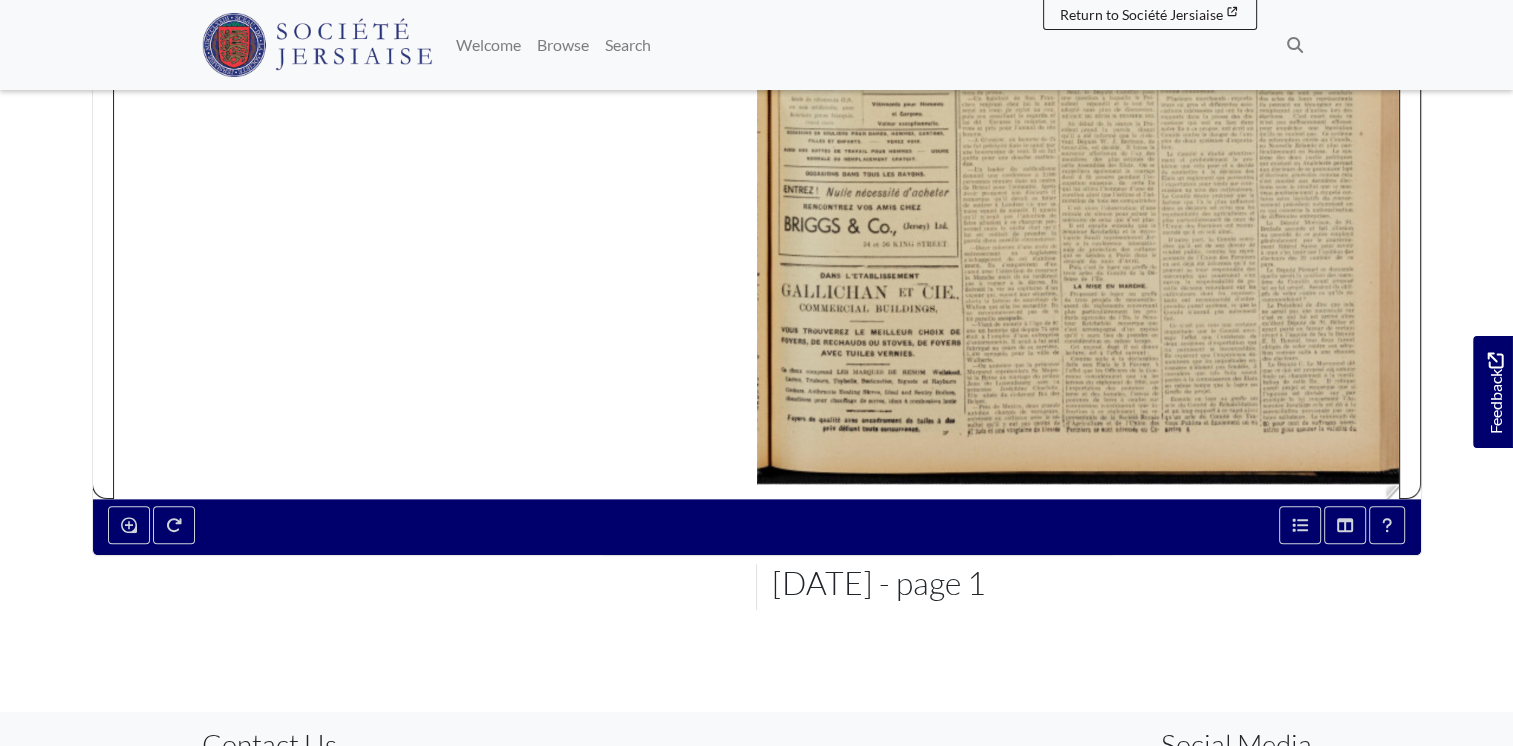 click at bounding box center [1078, 44] 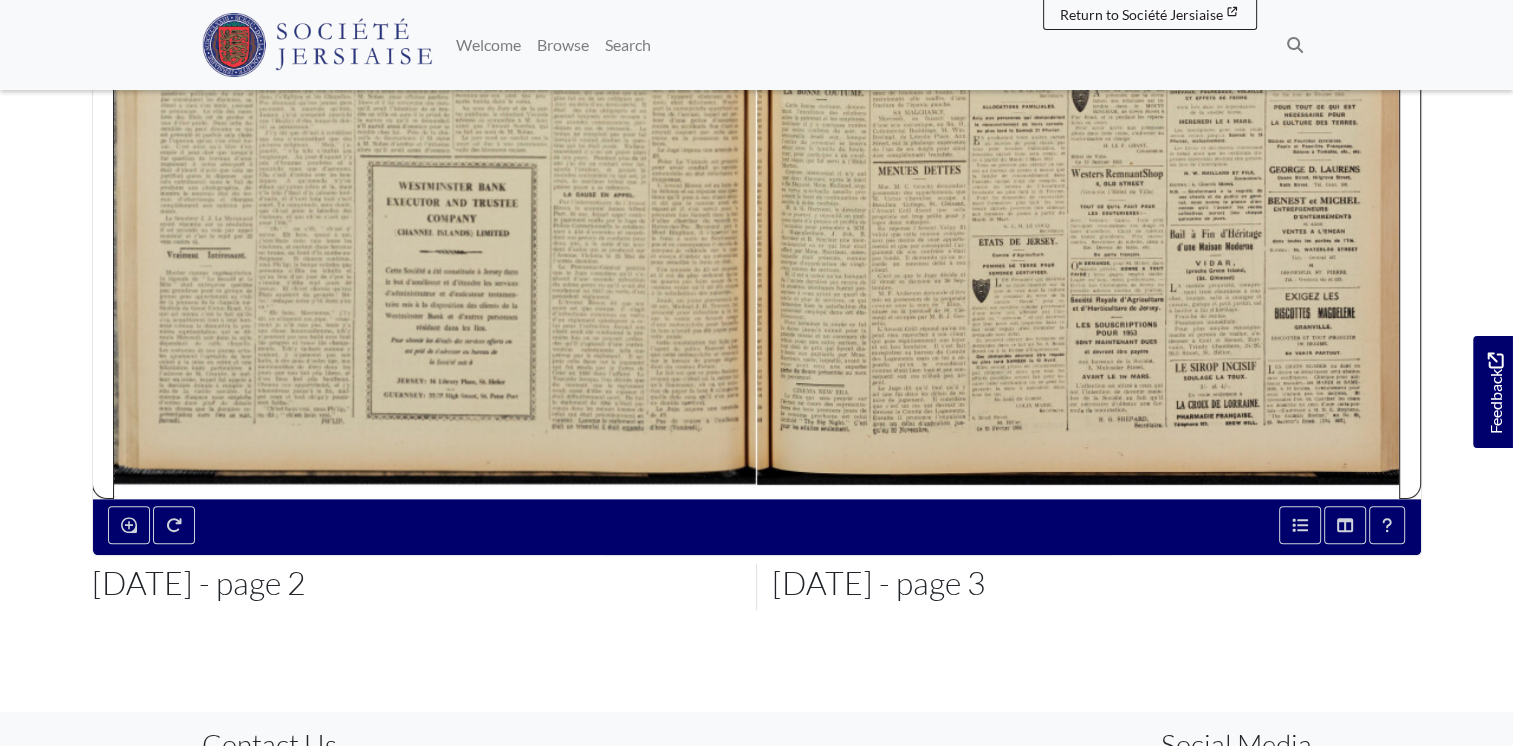 click at bounding box center (435, 44) 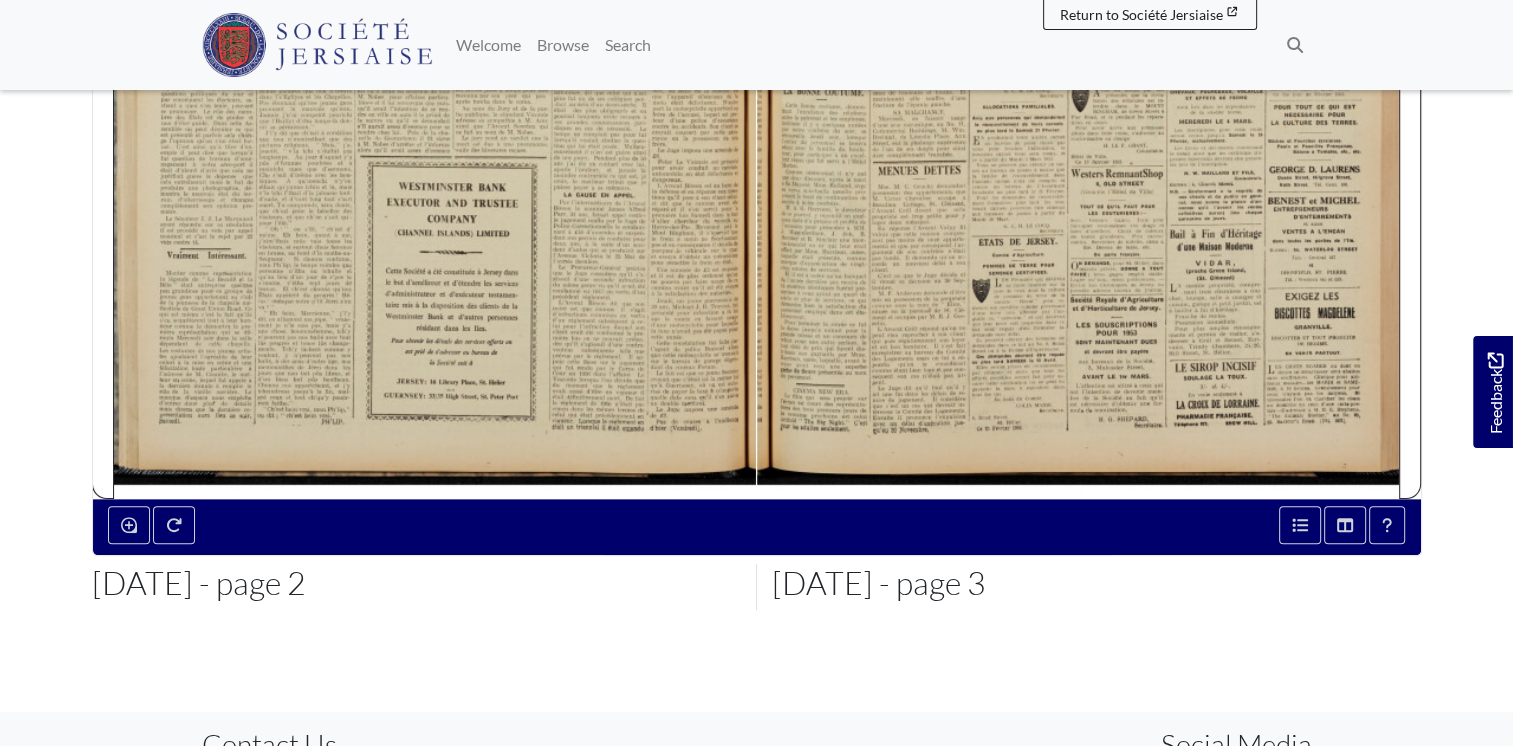 click at bounding box center [435, 44] 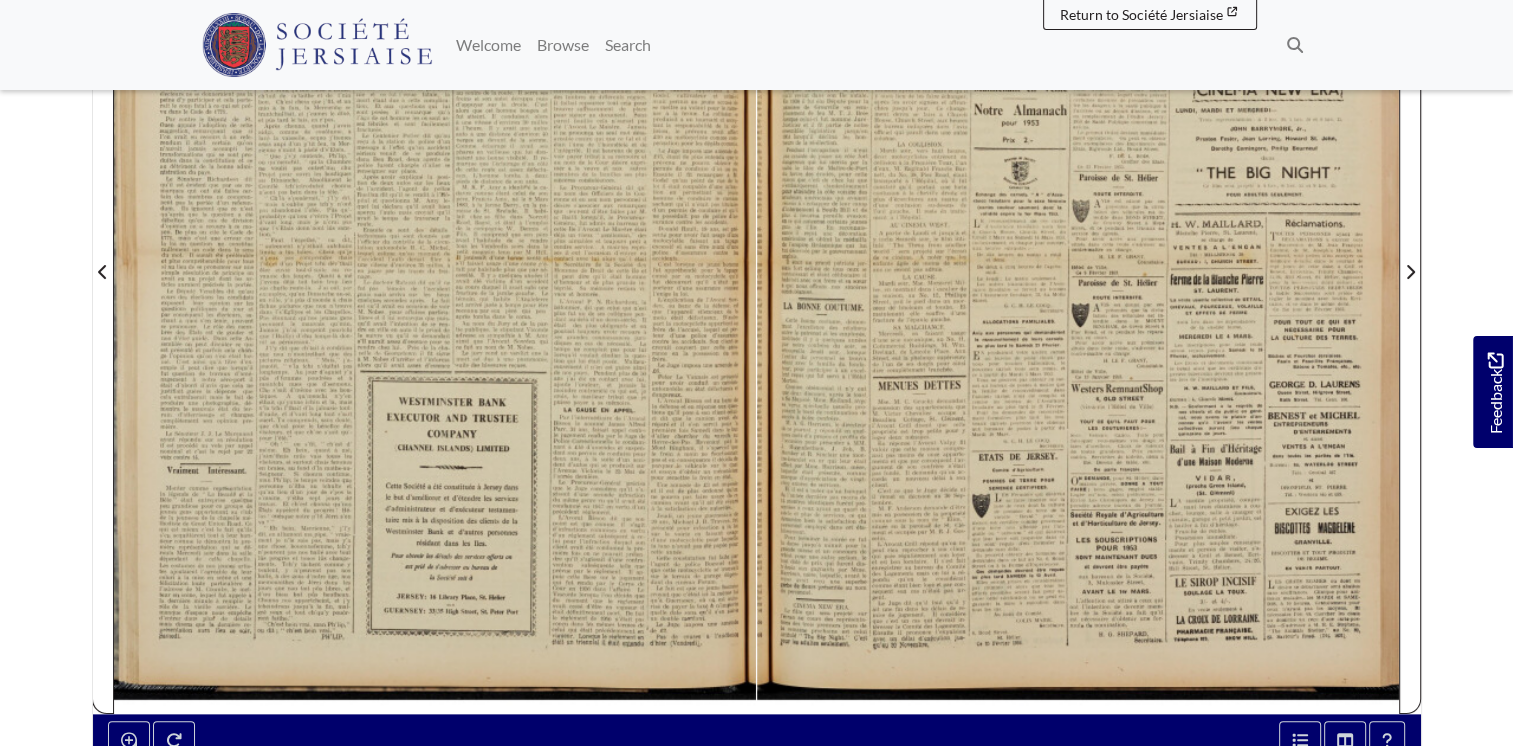 scroll, scrollTop: 504, scrollLeft: 0, axis: vertical 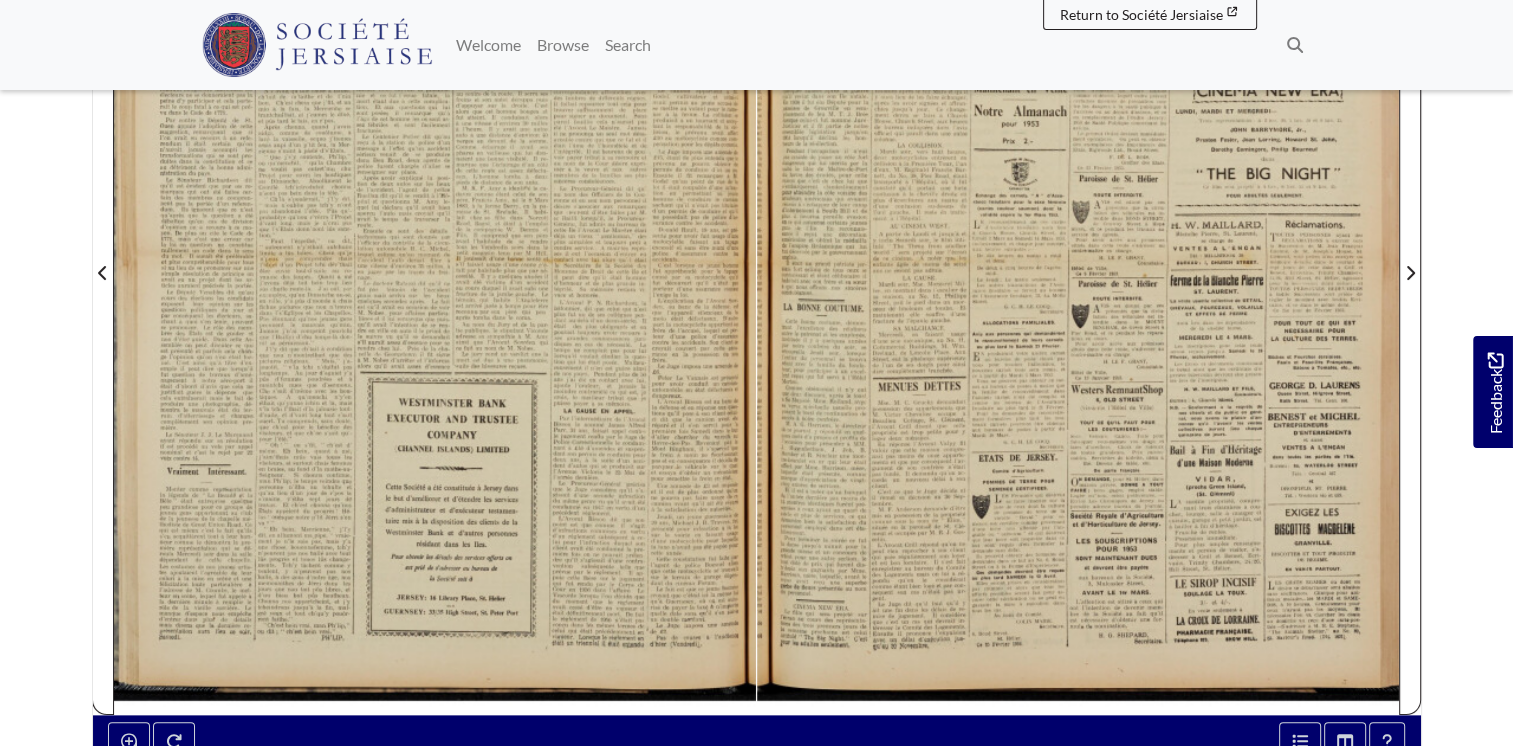 click at bounding box center [435, 260] 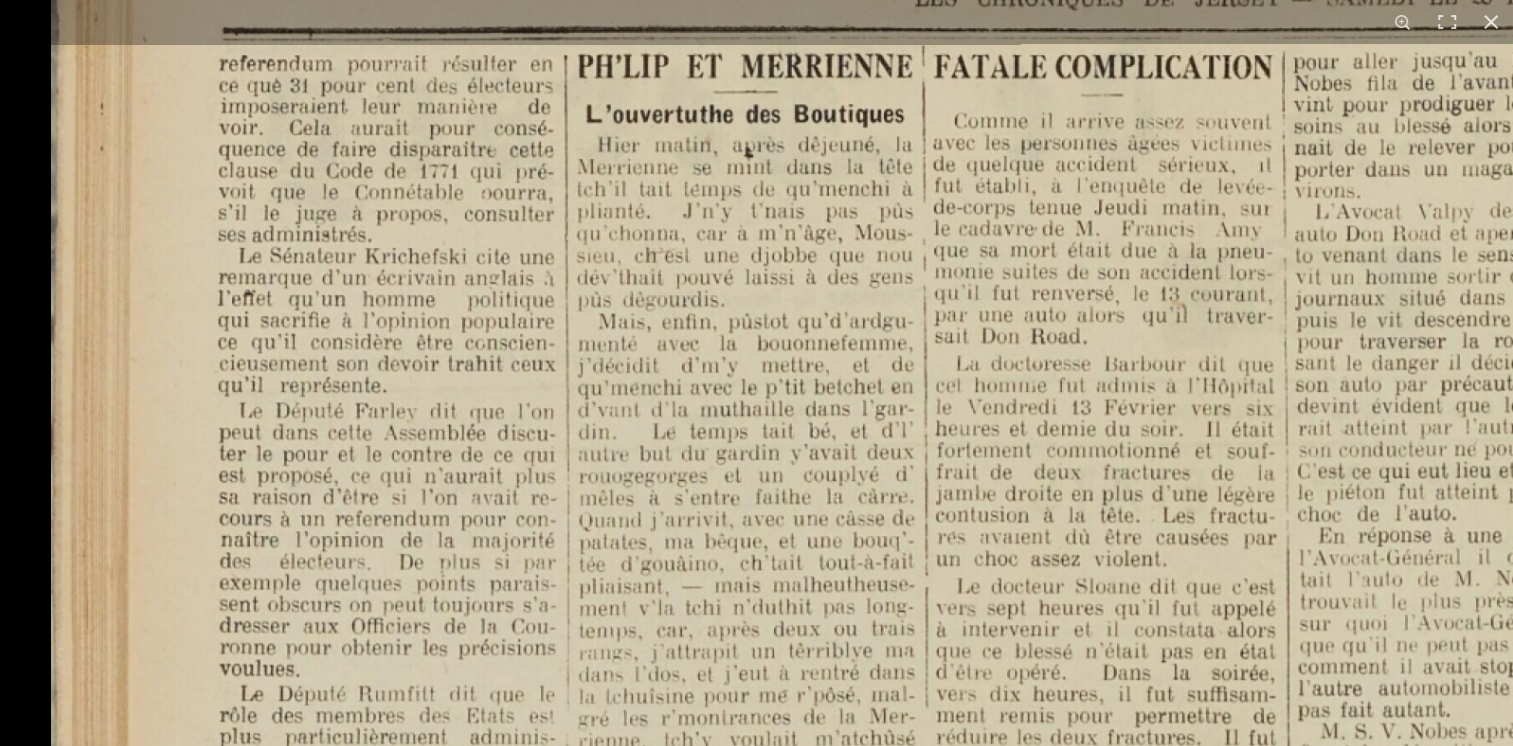 click at bounding box center [1223, 1471] 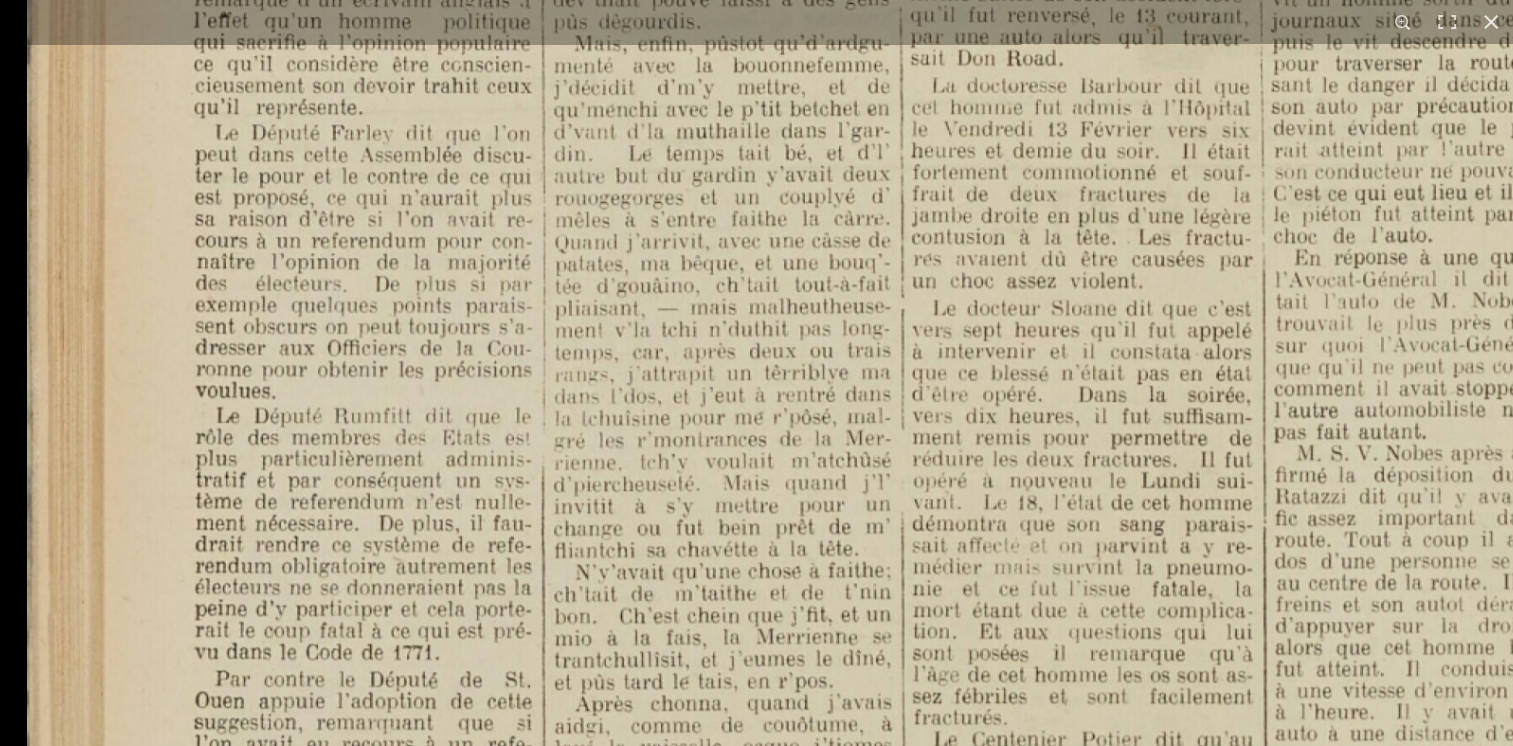 click on "Menu" at bounding box center (756, 346) 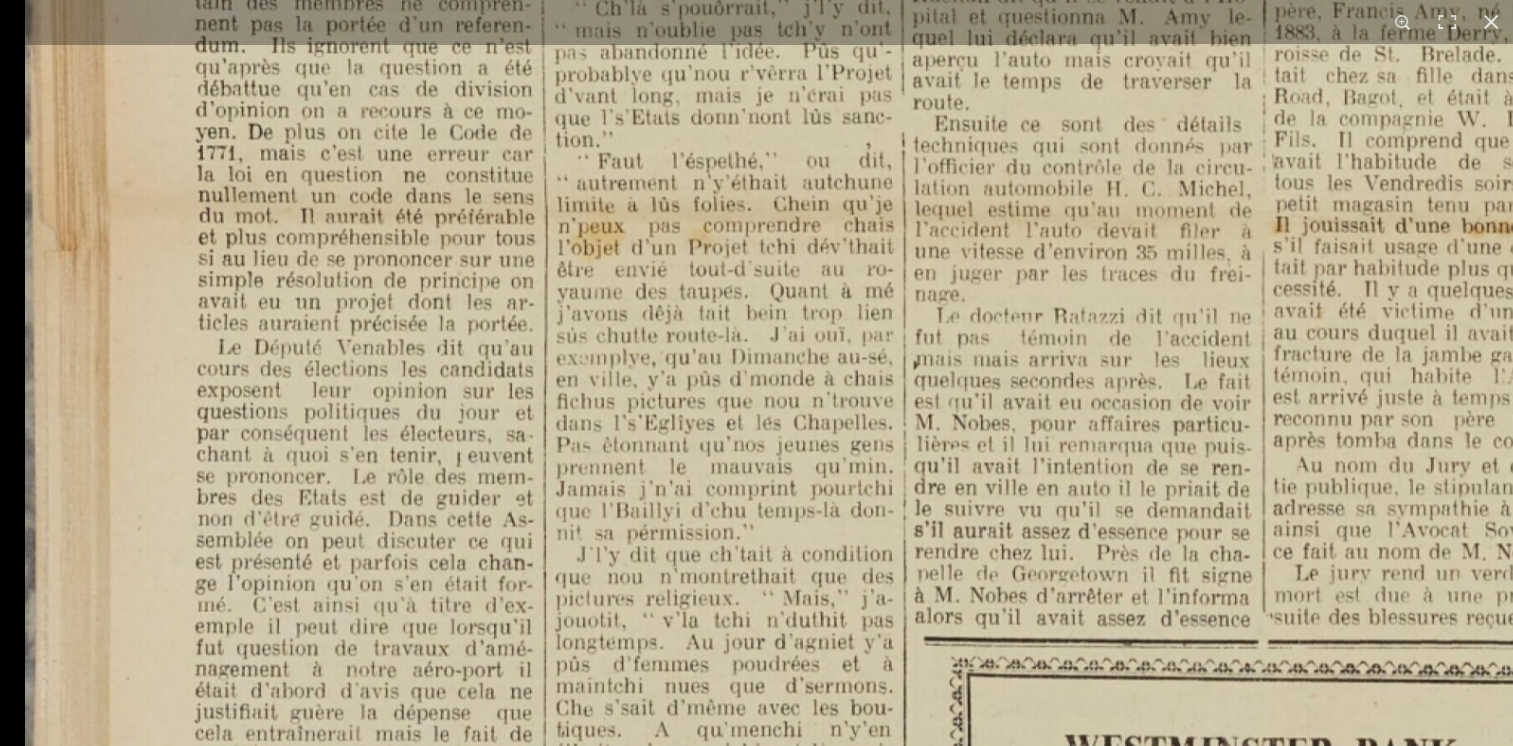 click at bounding box center [1197, 234] 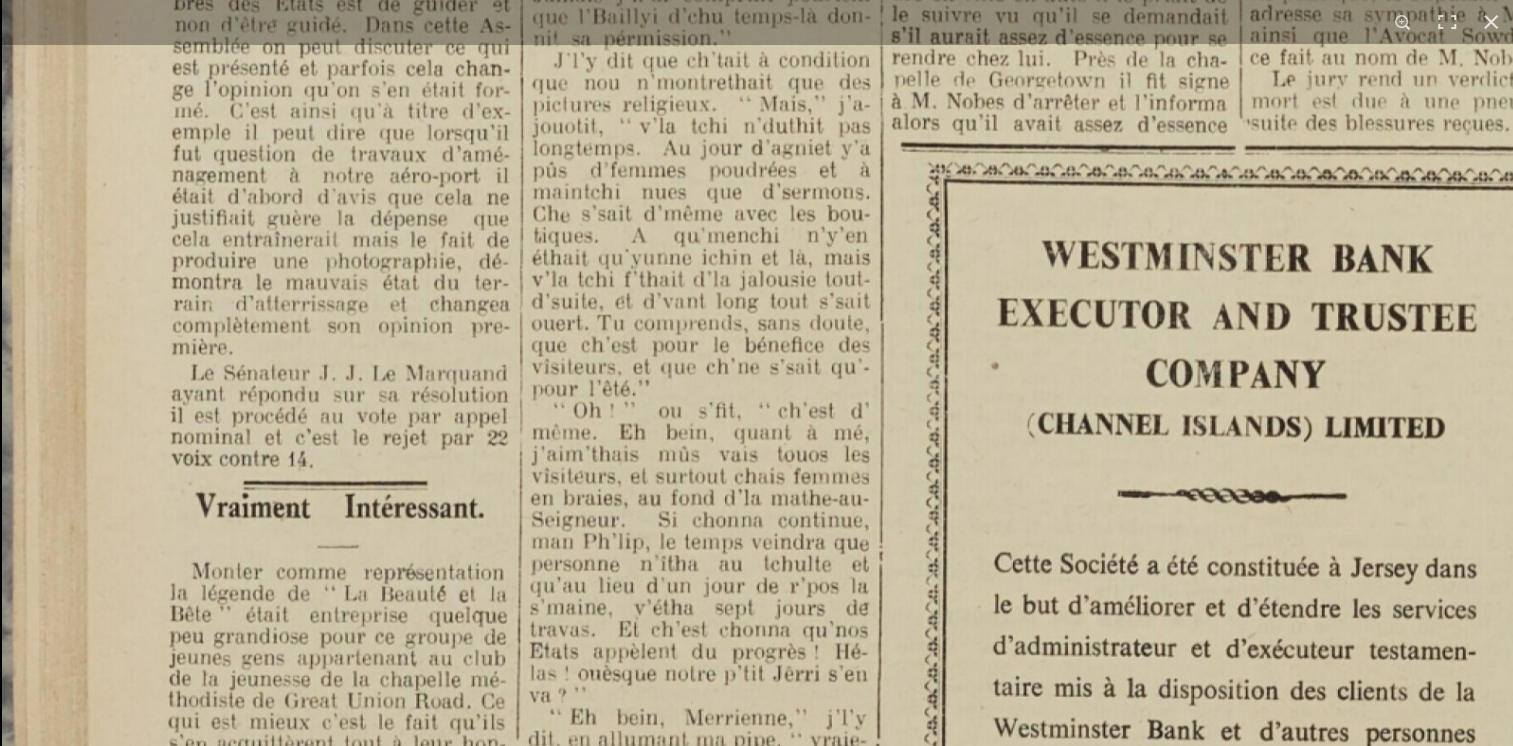 click at bounding box center (1174, -260) 